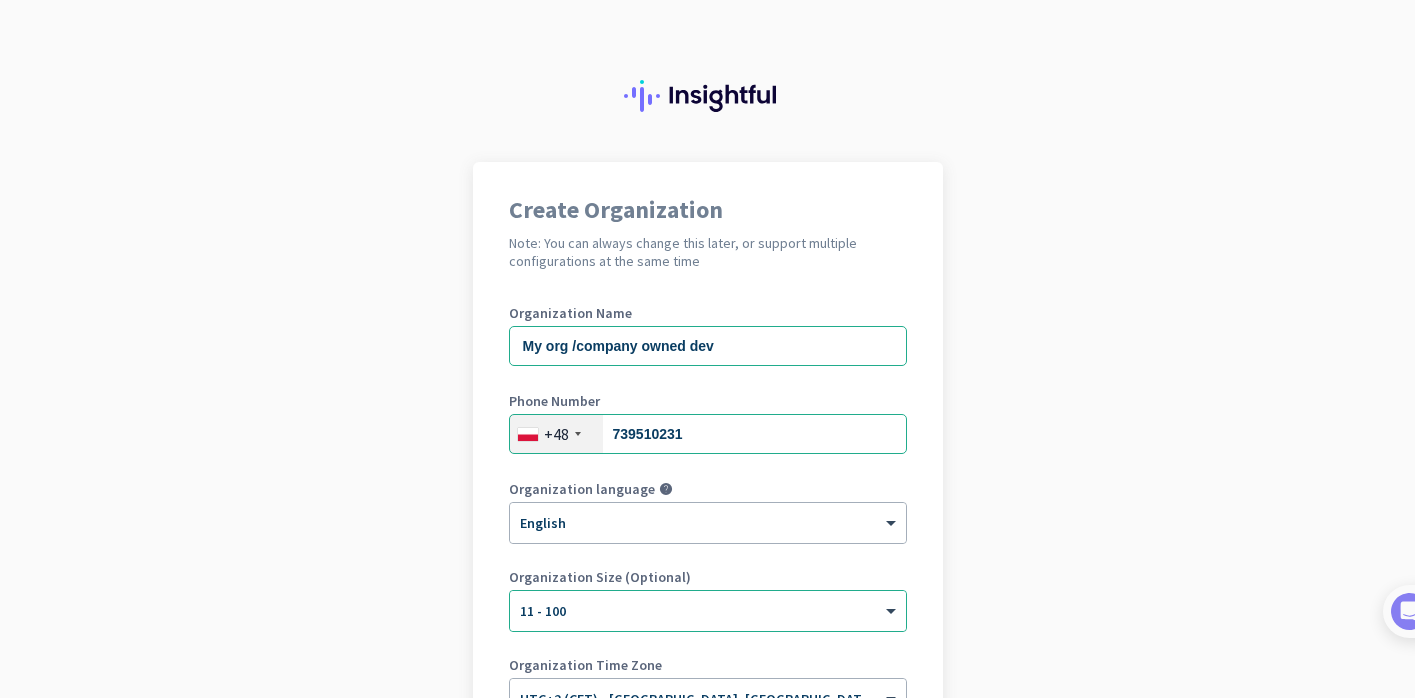 scroll, scrollTop: 0, scrollLeft: 0, axis: both 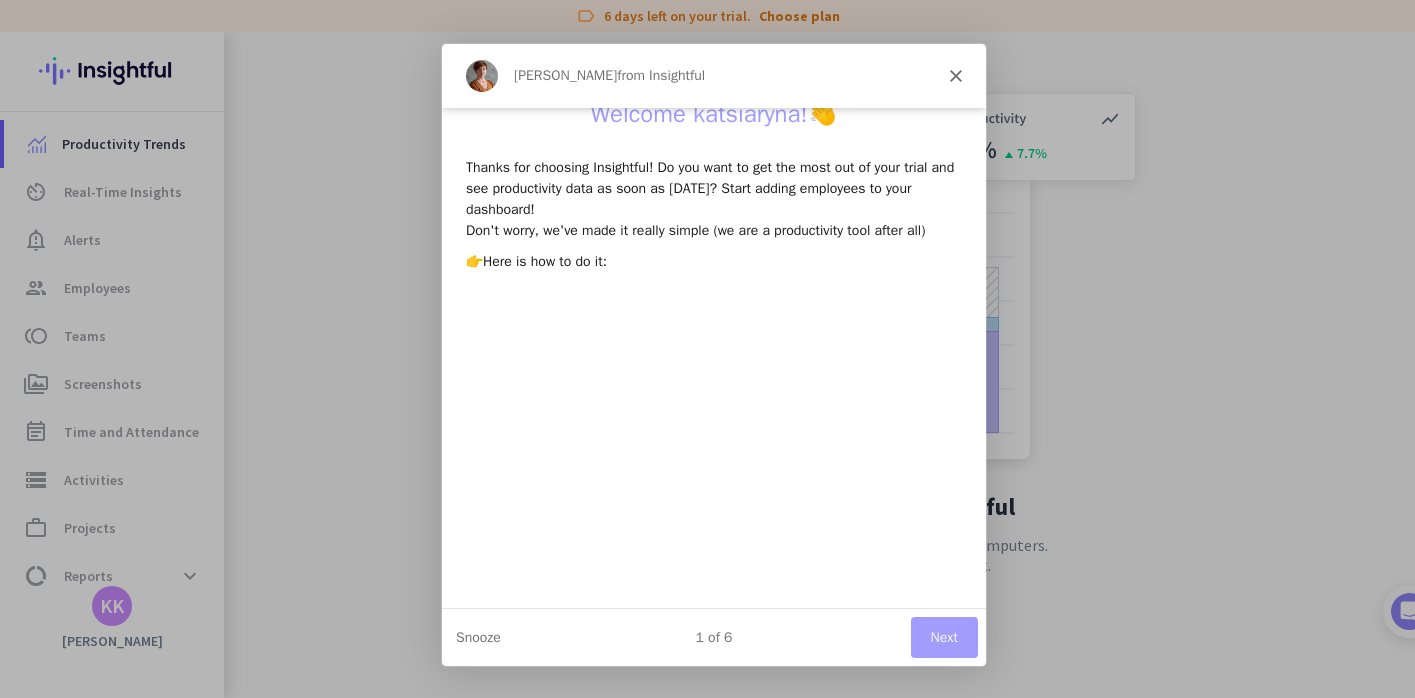 drag, startPoint x: 954, startPoint y: 75, endPoint x: 911, endPoint y: 179, distance: 112.53888 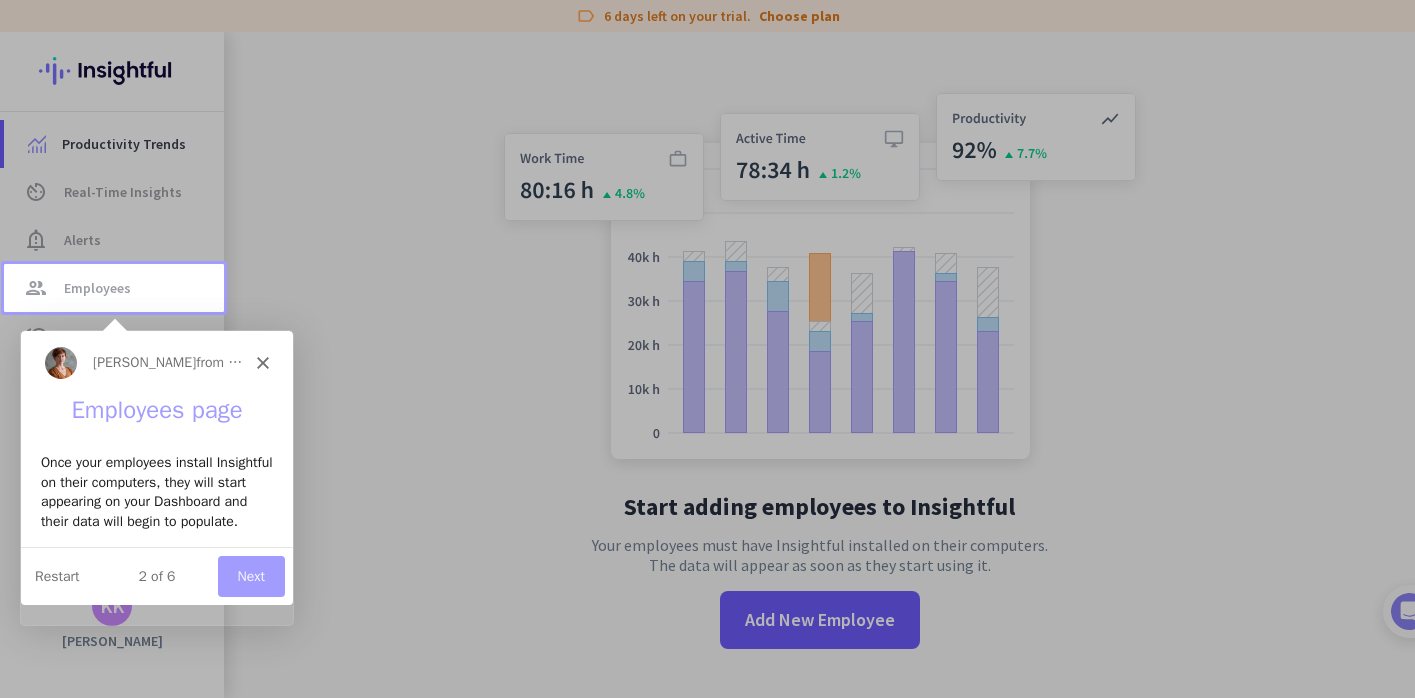 scroll, scrollTop: 0, scrollLeft: 0, axis: both 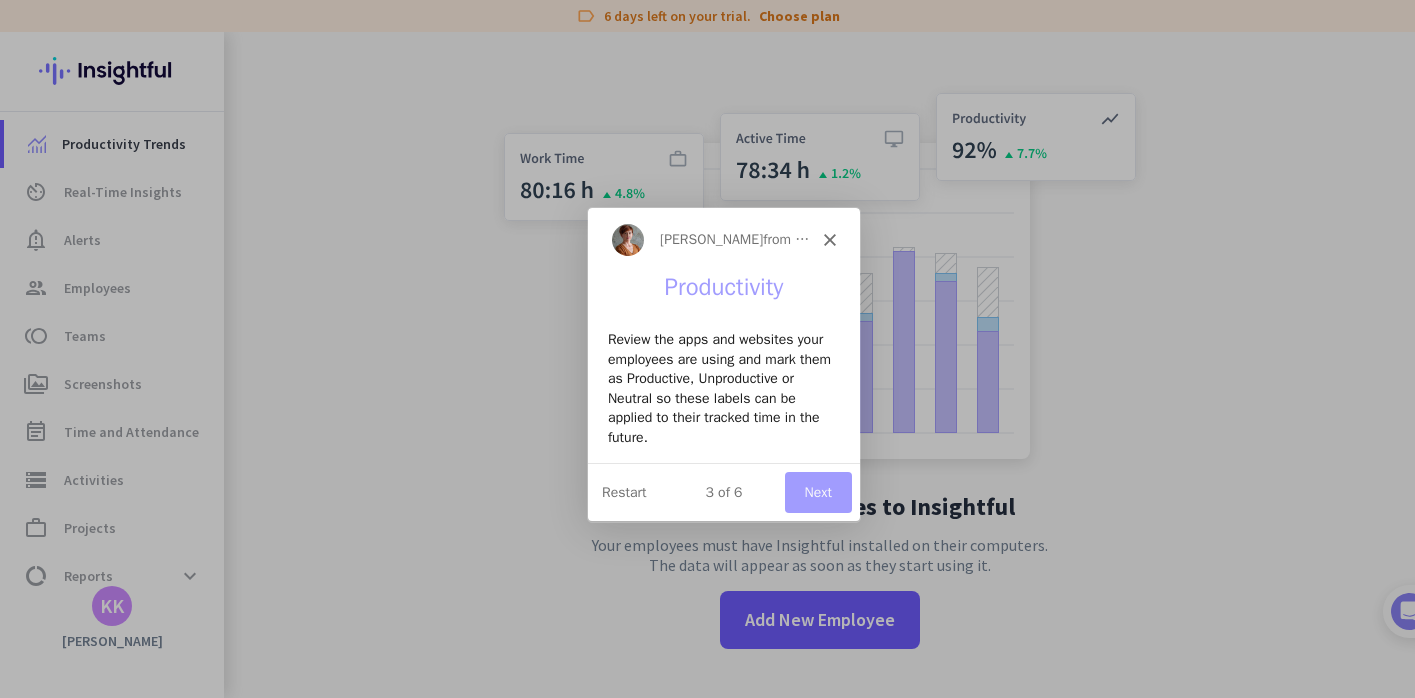 click on "Next" at bounding box center [816, 491] 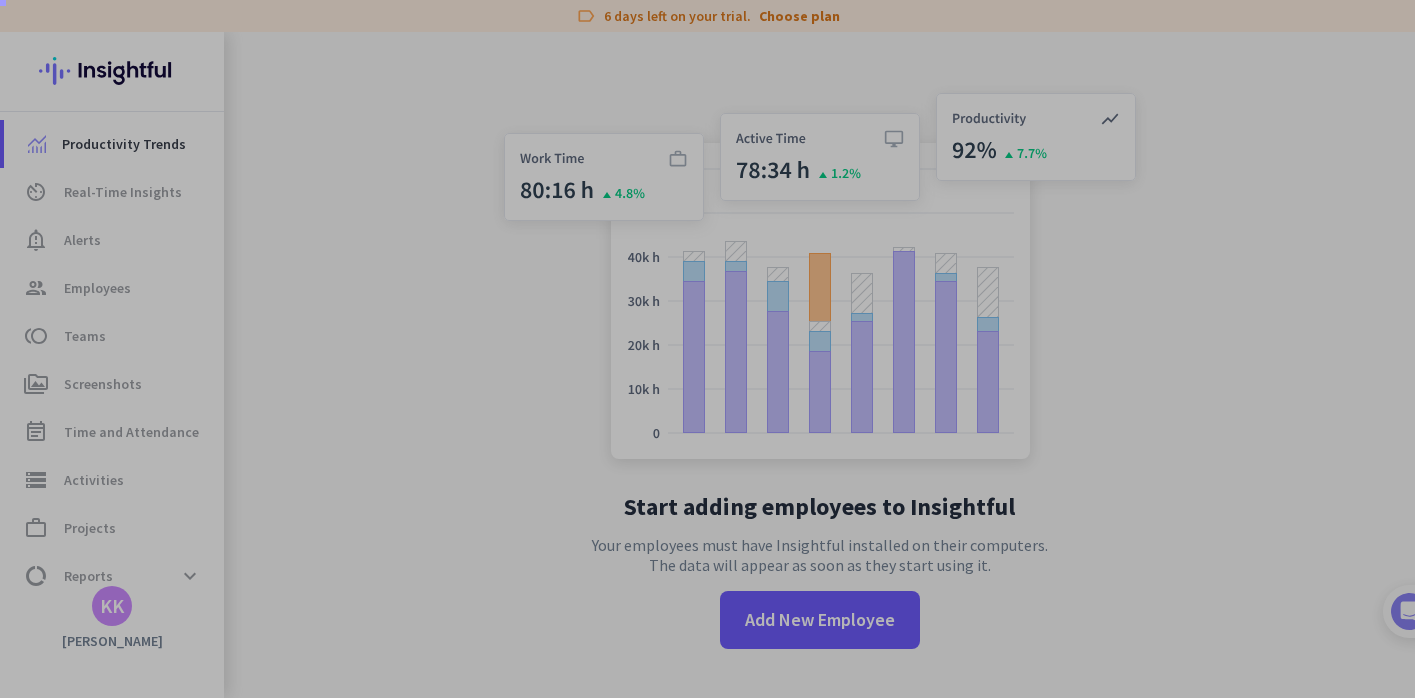 scroll, scrollTop: 0, scrollLeft: 0, axis: both 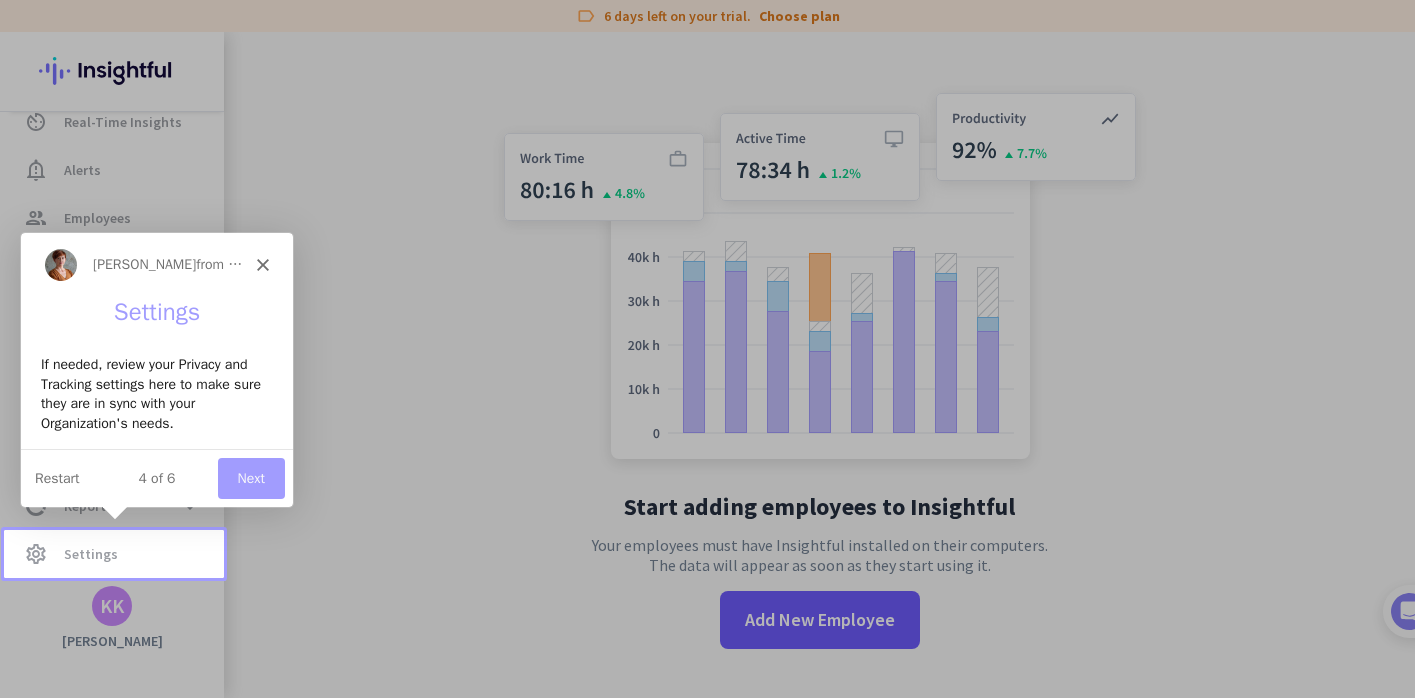 click on "Next" at bounding box center [250, 477] 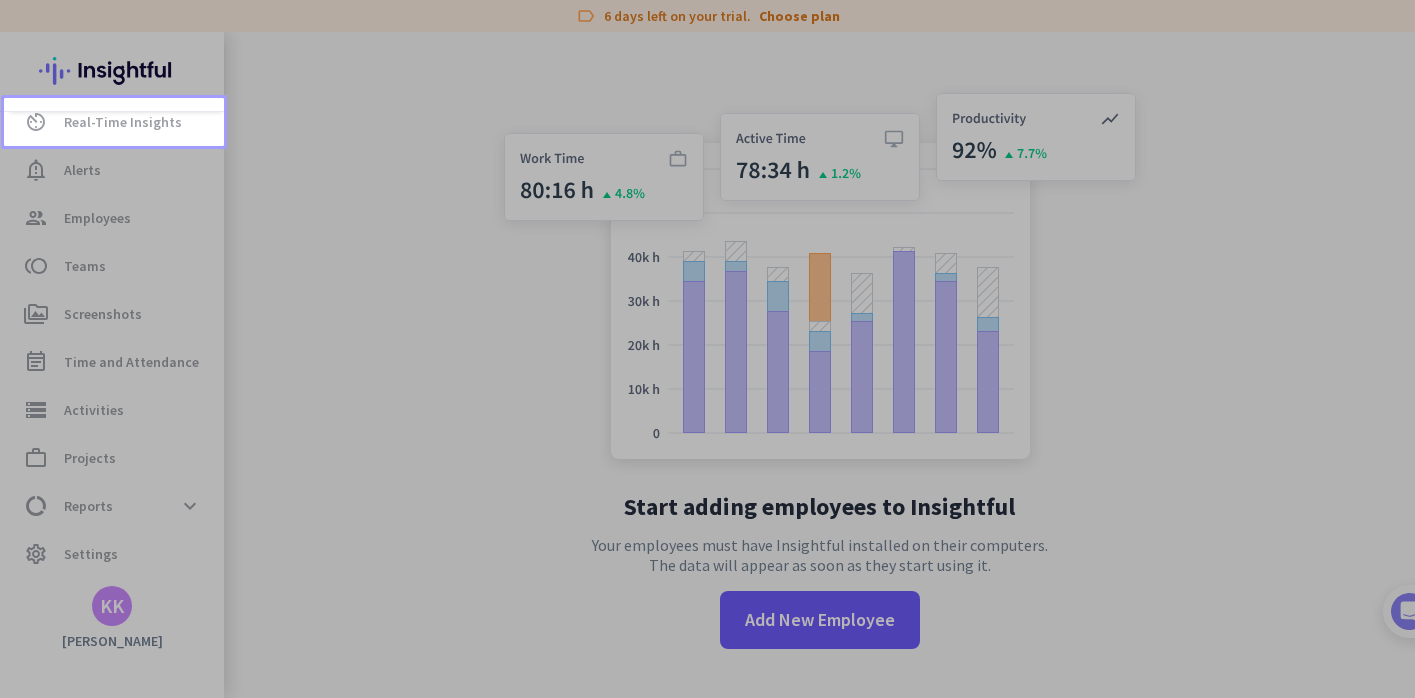 scroll, scrollTop: 0, scrollLeft: 0, axis: both 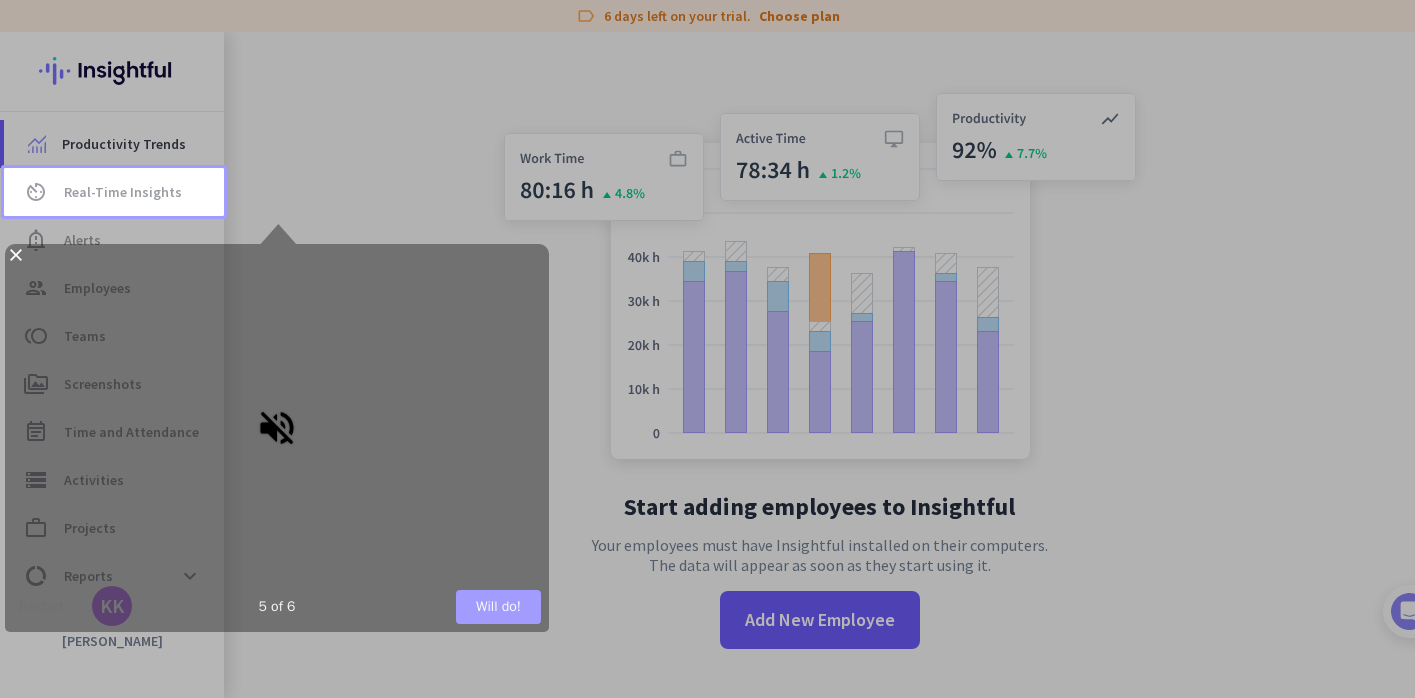 click on "Will do!" at bounding box center (498, 607) 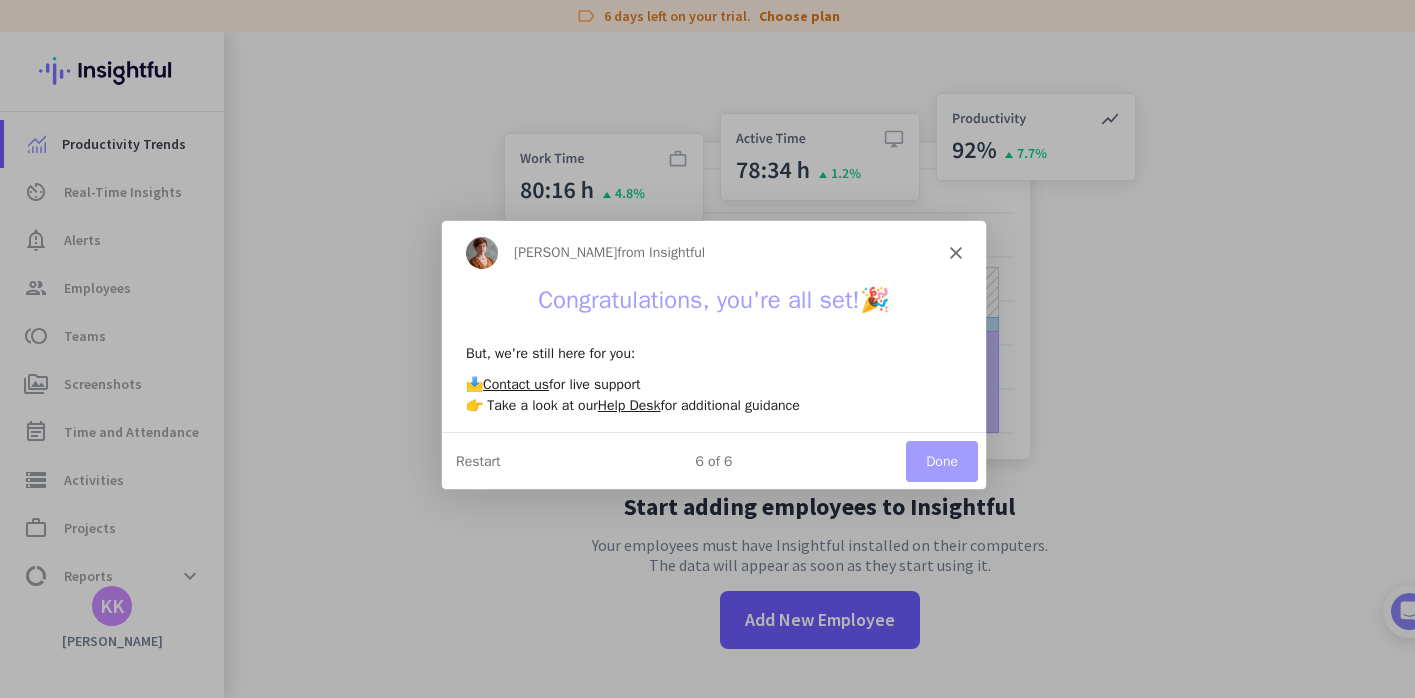 scroll, scrollTop: 0, scrollLeft: 0, axis: both 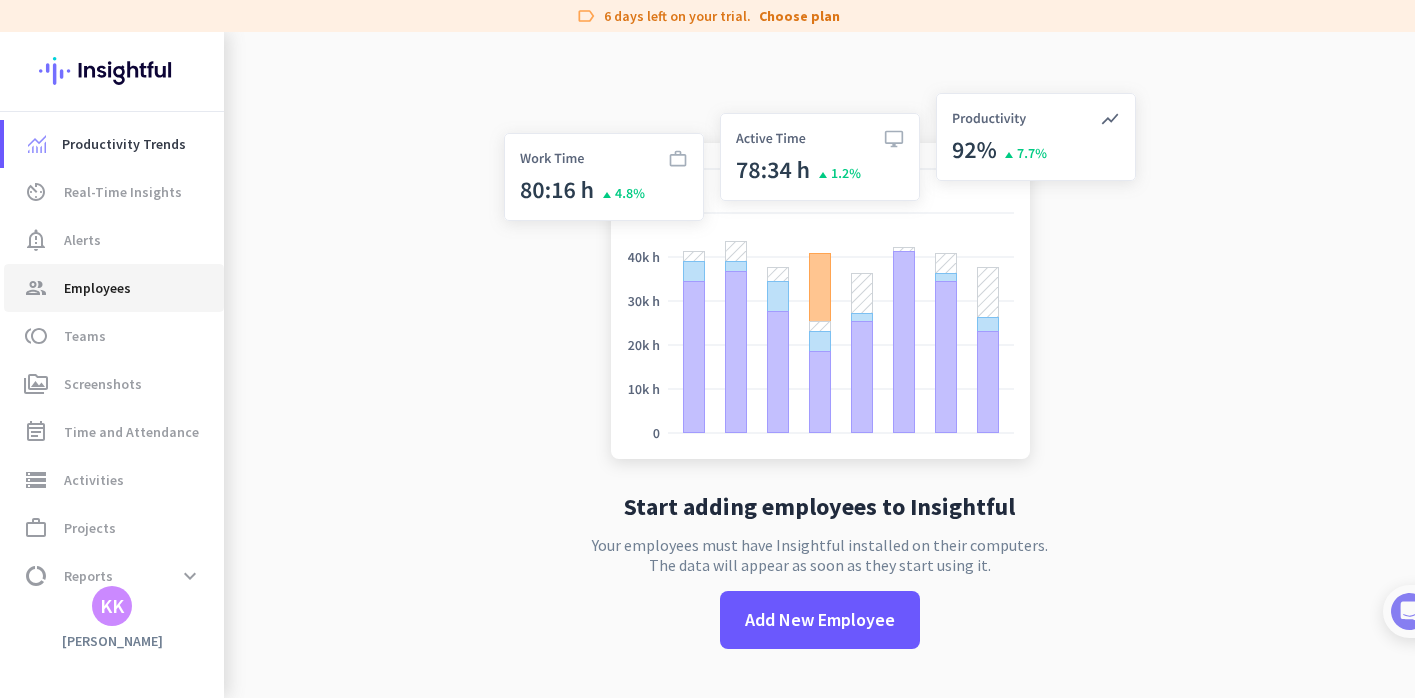 click on "Employees" 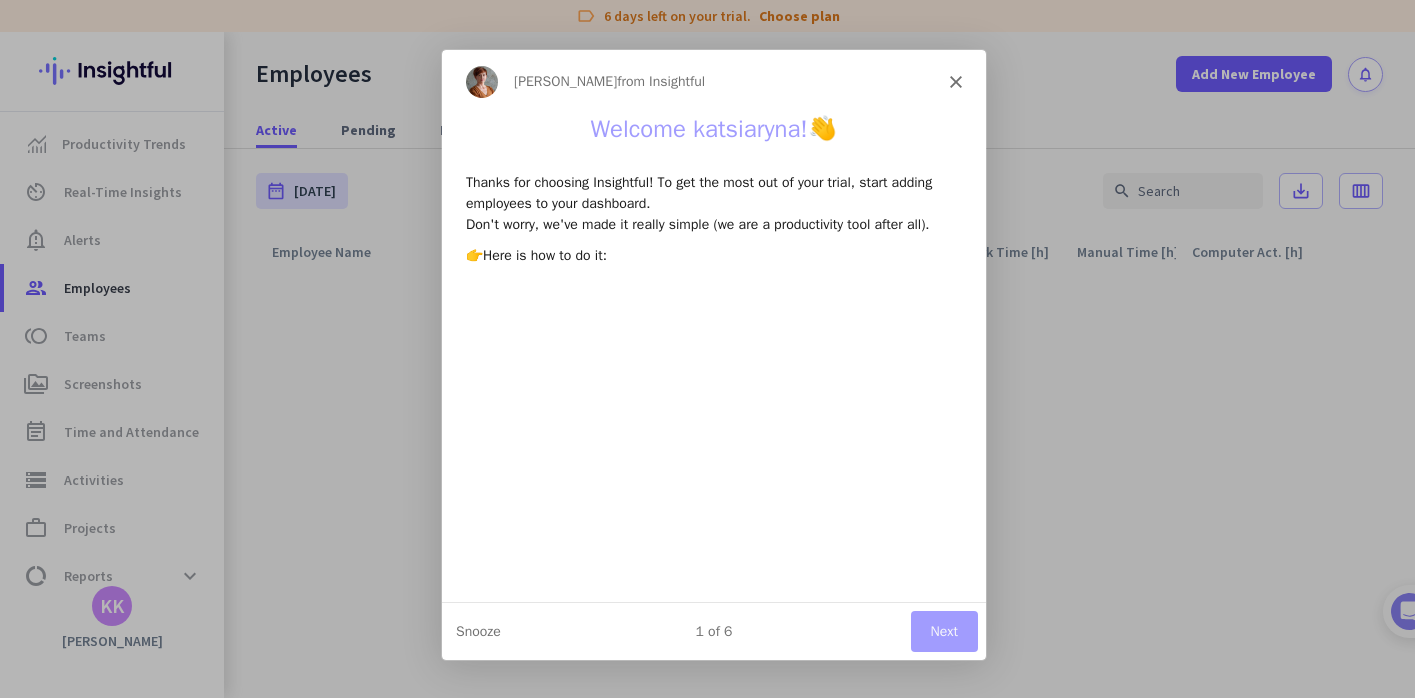 scroll, scrollTop: 0, scrollLeft: 0, axis: both 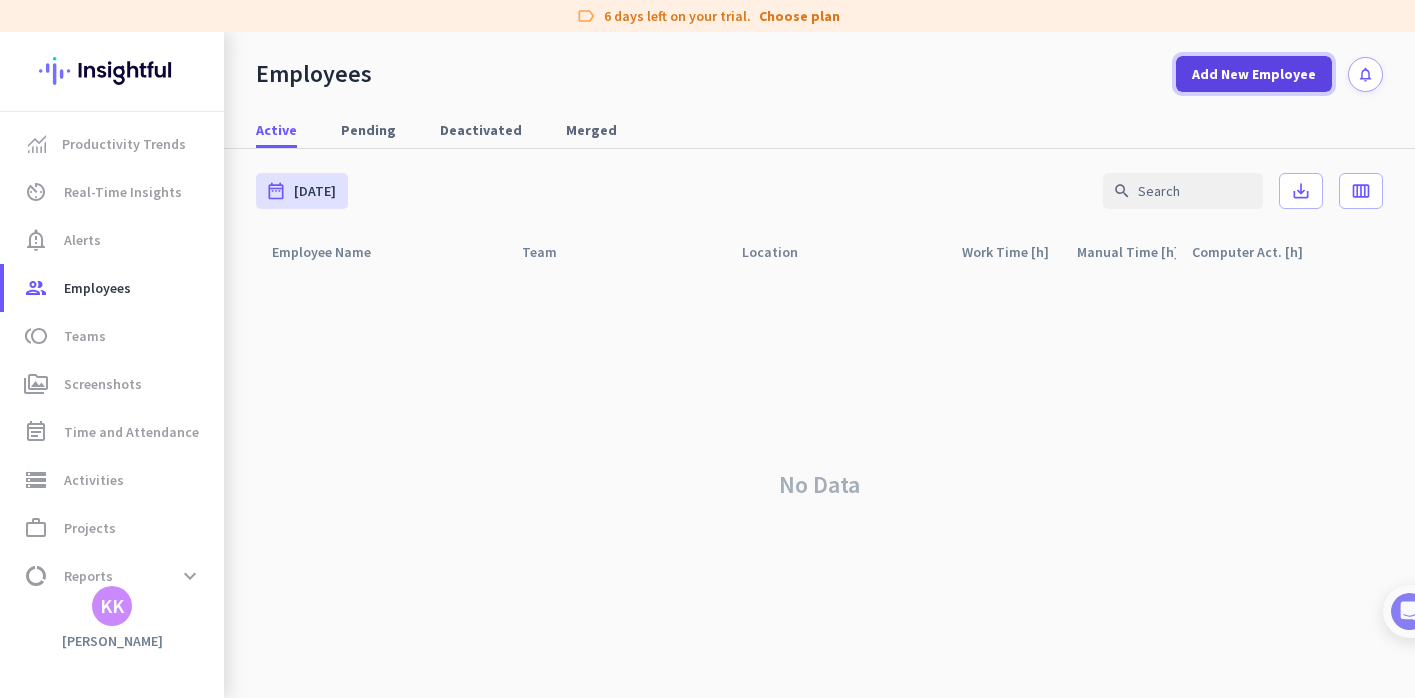 click on "Add New Employee" at bounding box center [1254, 74] 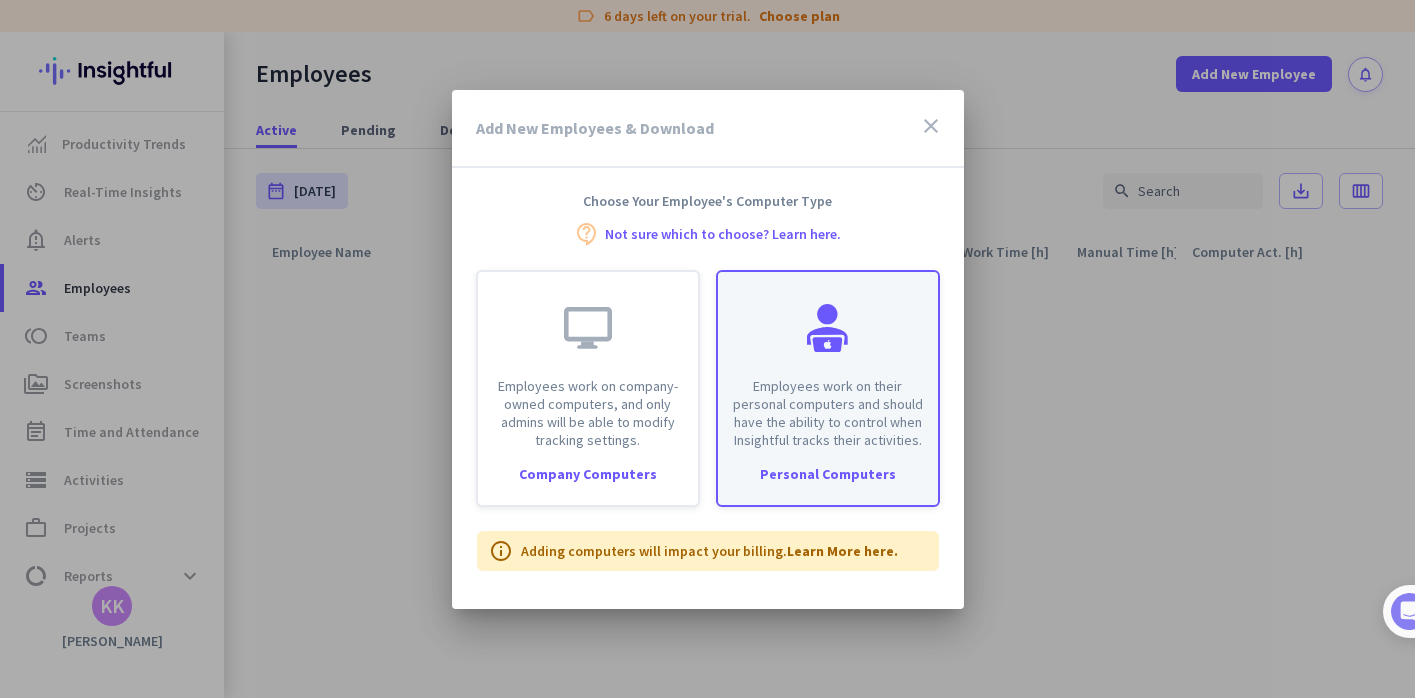 click on "Employees work on their personal computers and should have the ability to control when Insightful tracks their activities." at bounding box center [828, 360] 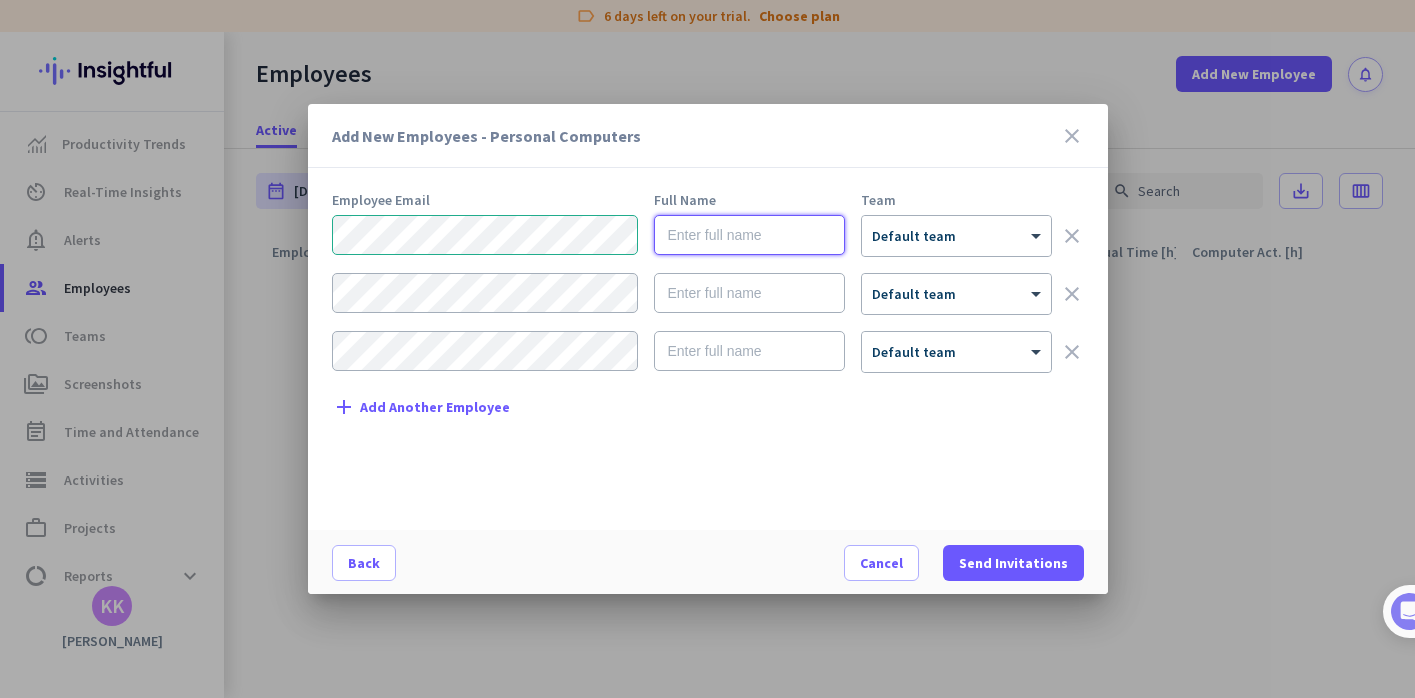 click at bounding box center [749, 235] 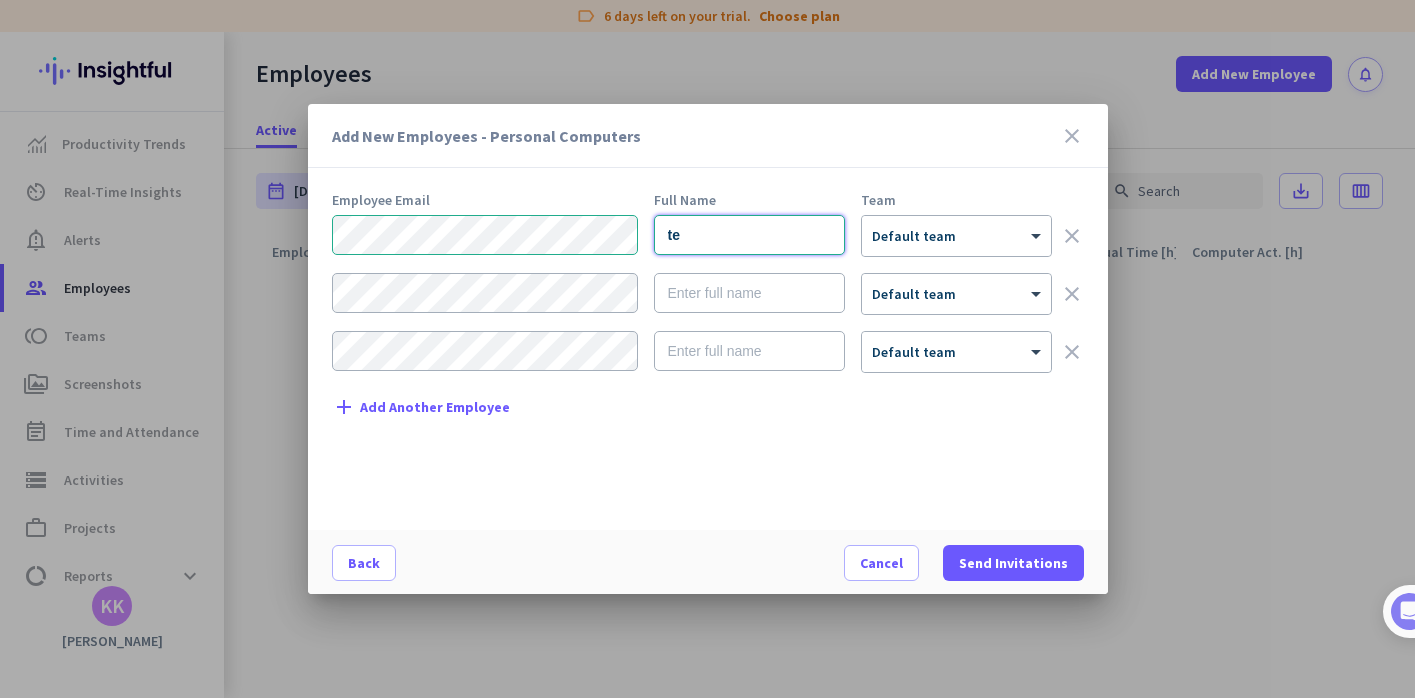 type on "t" 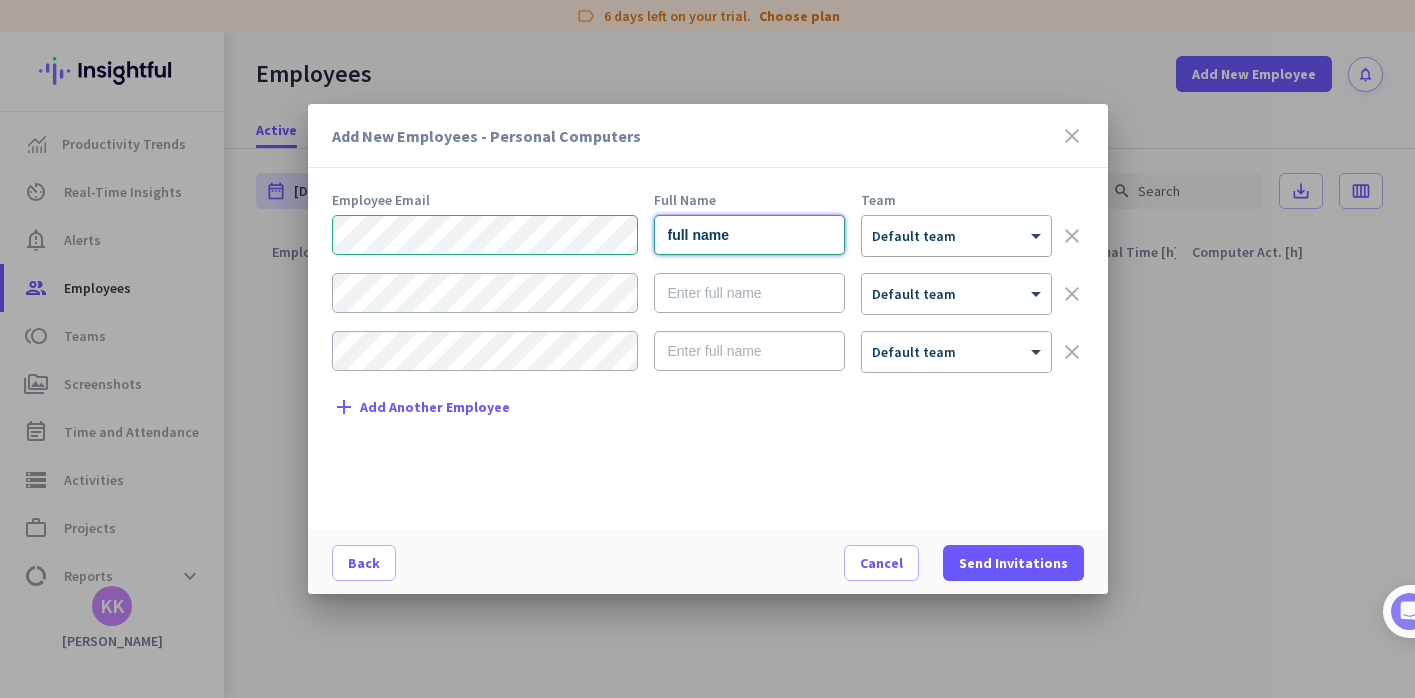 type on "full name" 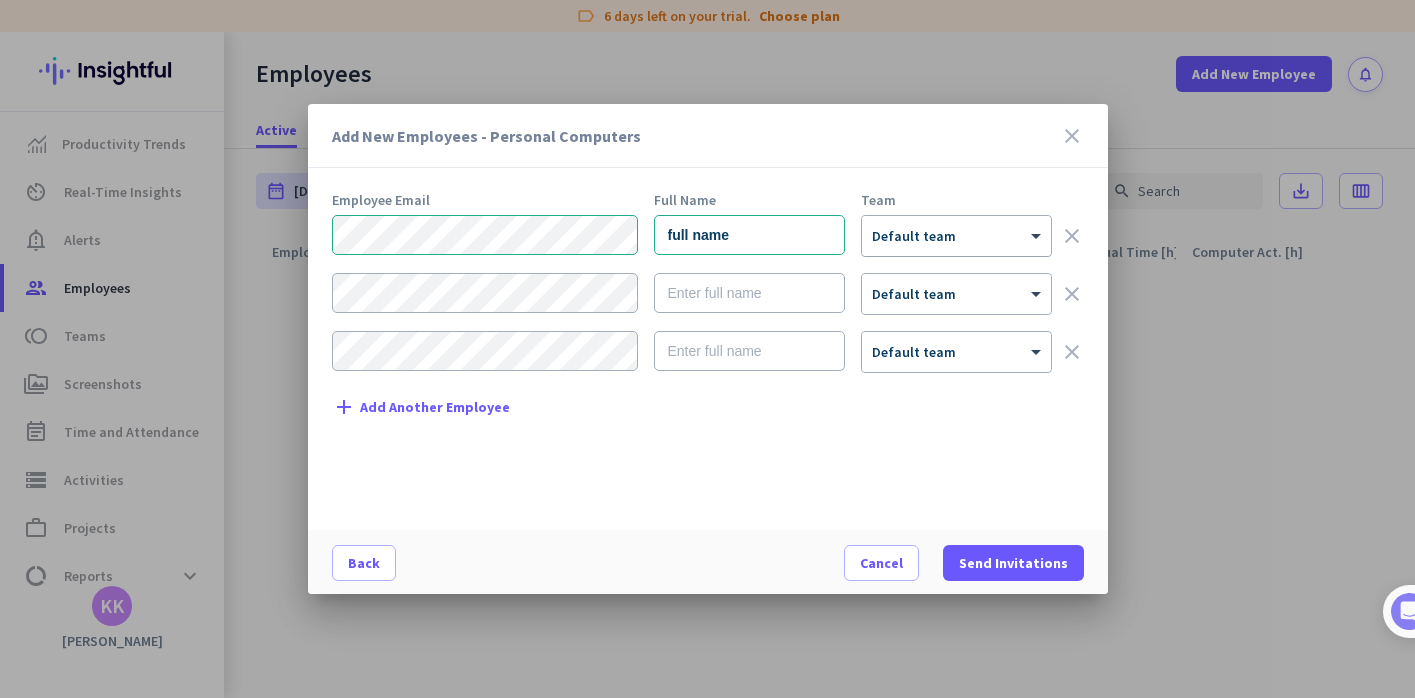 click at bounding box center [956, 229] 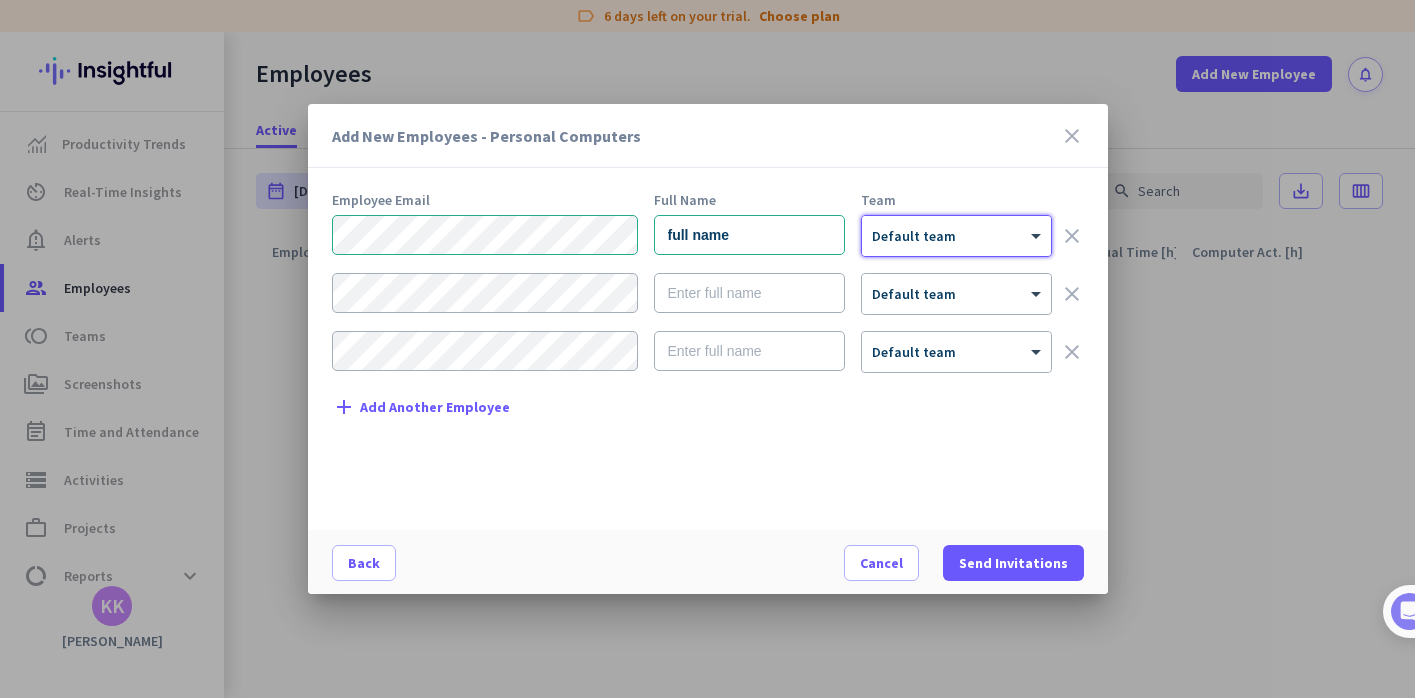 click at bounding box center [956, 229] 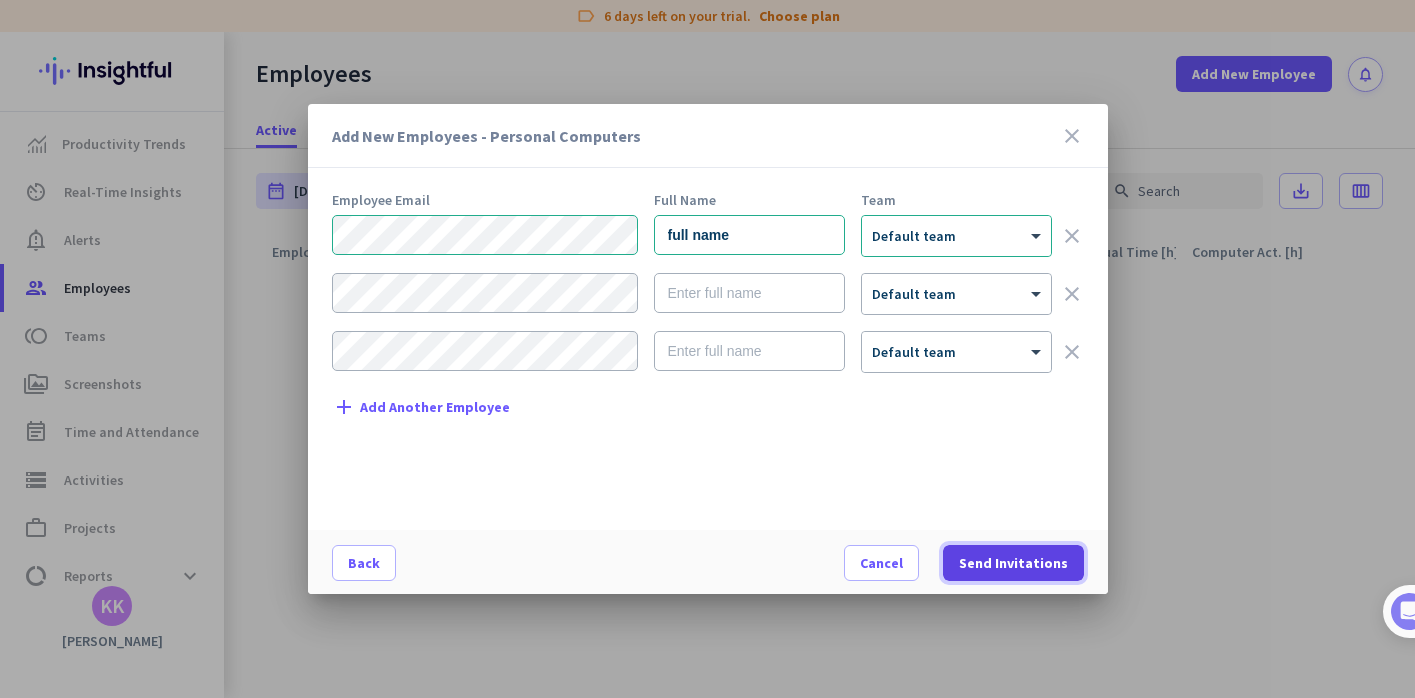 click on "Send Invitations" 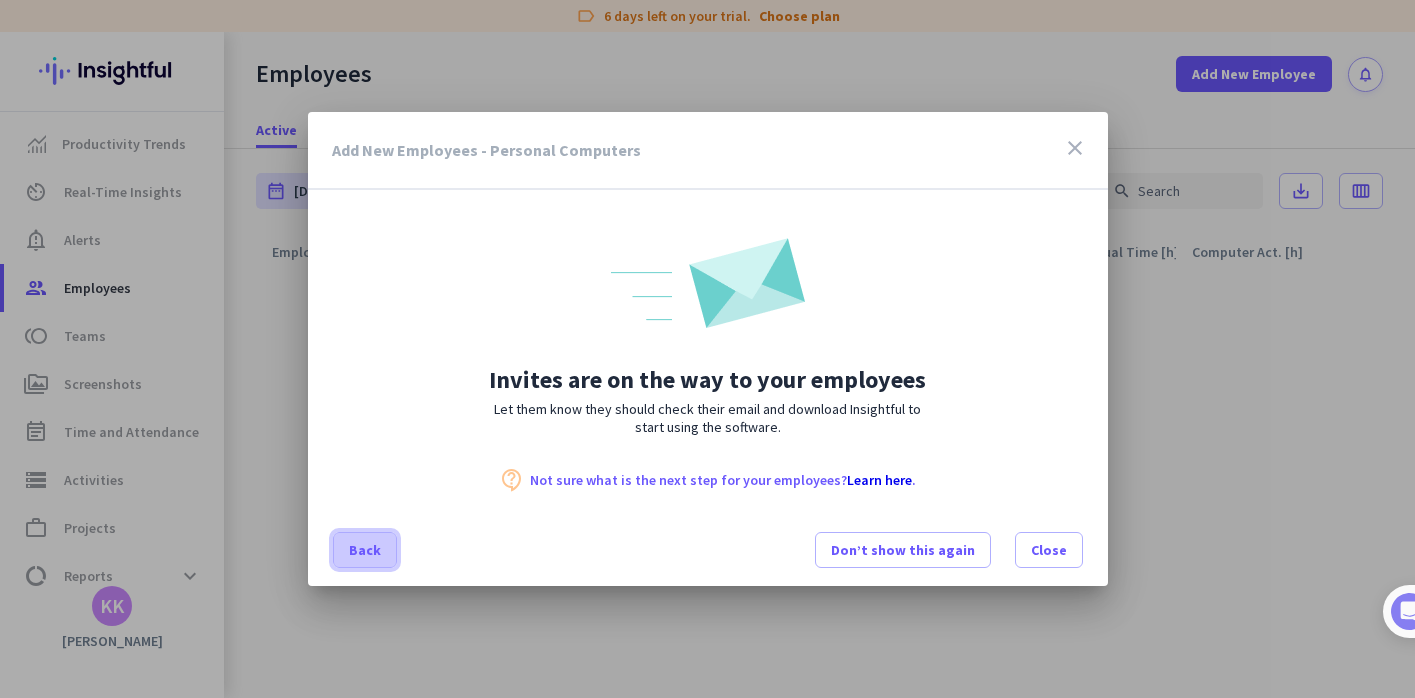 click on "Back" at bounding box center (365, 550) 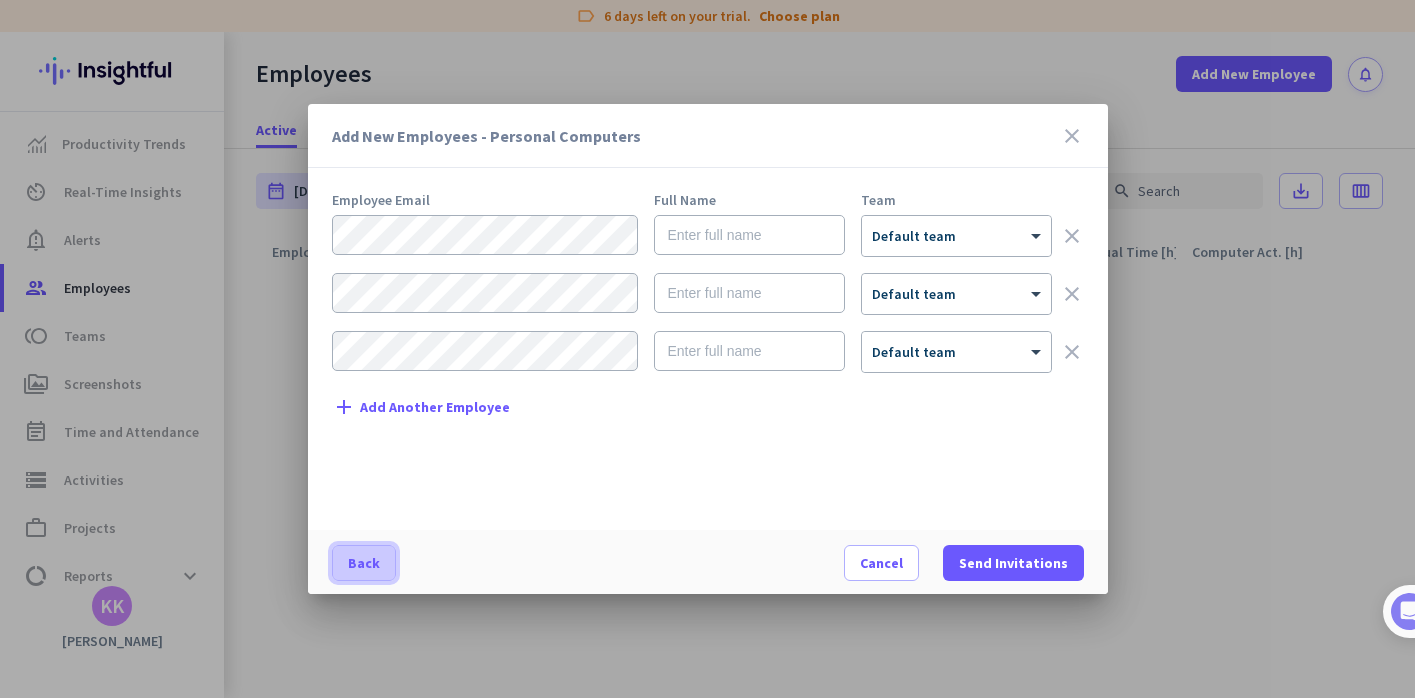 click 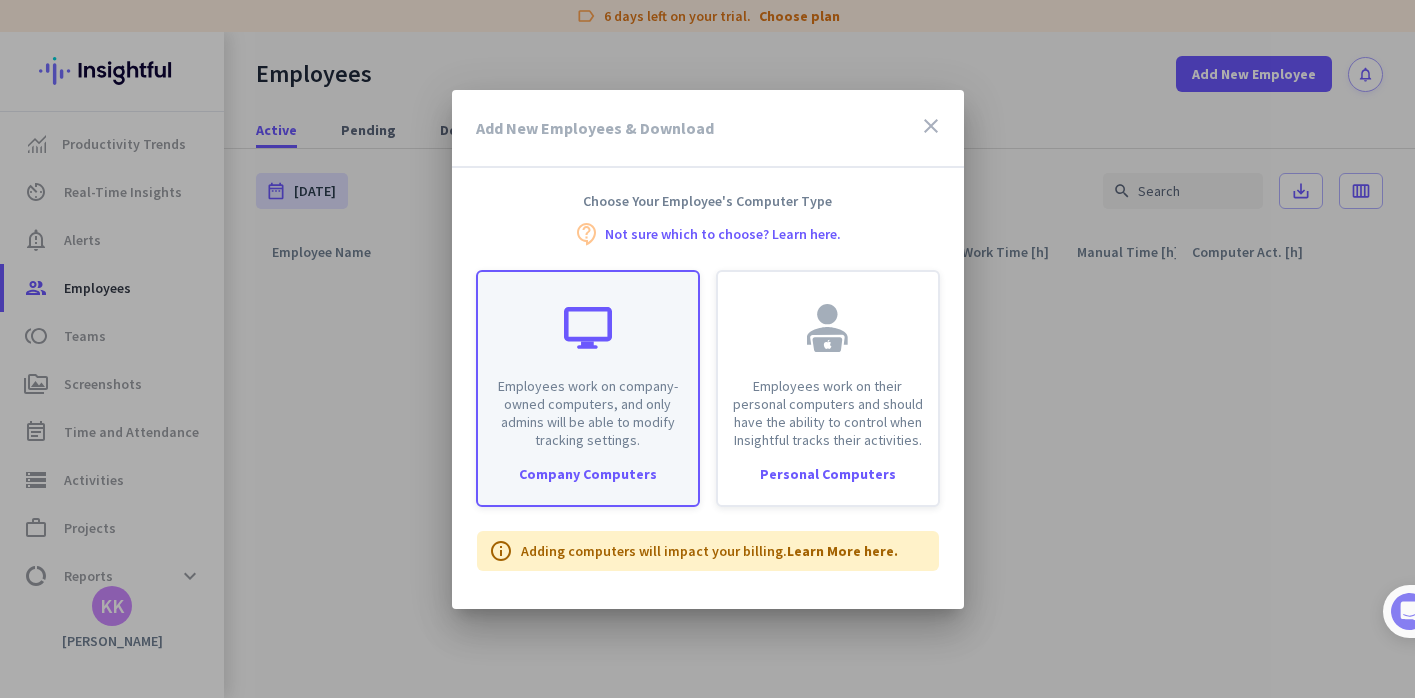 click on "Employees work on company-owned computers, and only admins will be able to modify tracking settings." at bounding box center [588, 413] 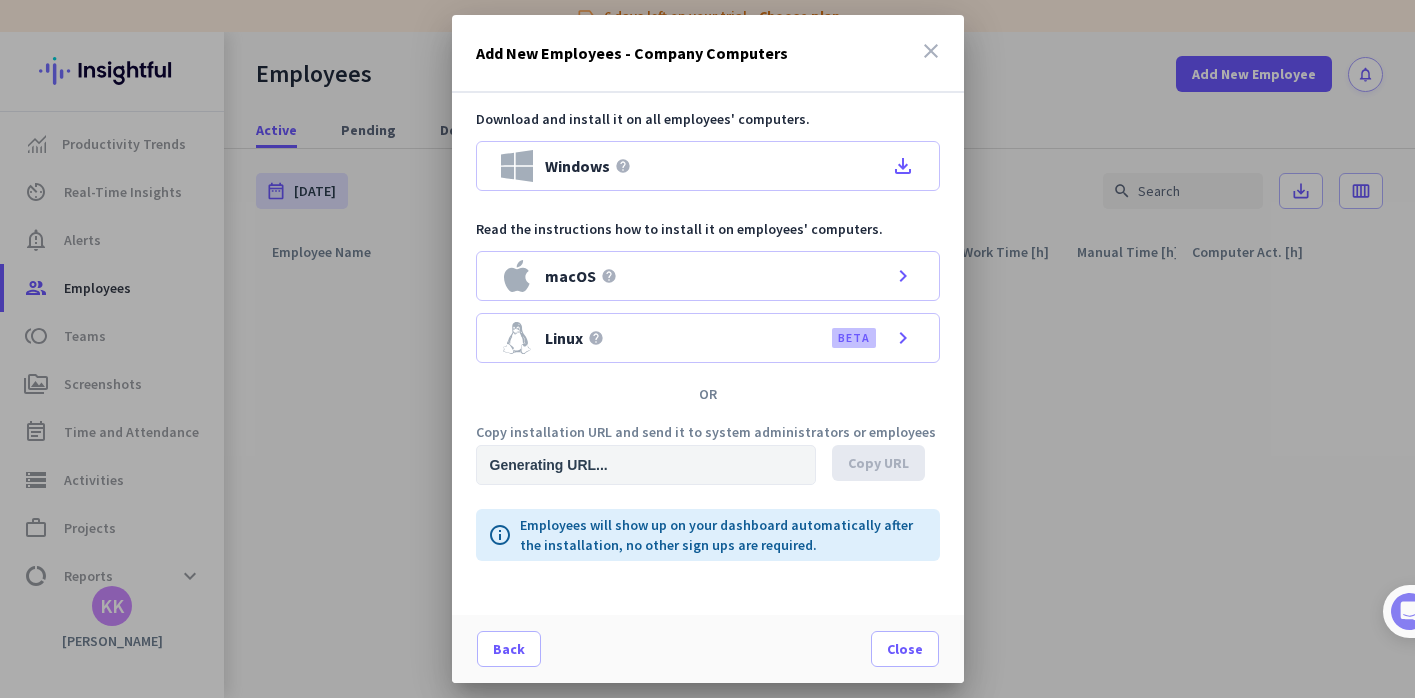 type on "[URL][DOMAIN_NAME]" 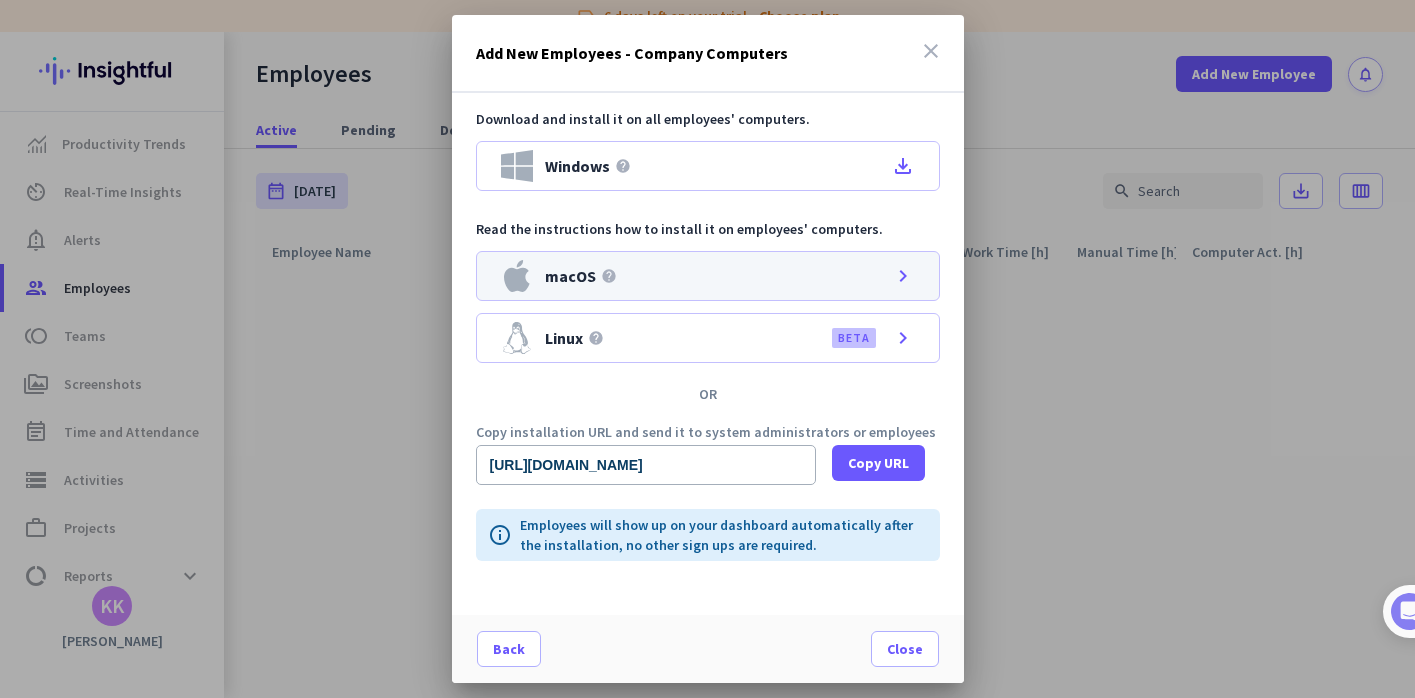 click on "chevron_right" at bounding box center [903, 276] 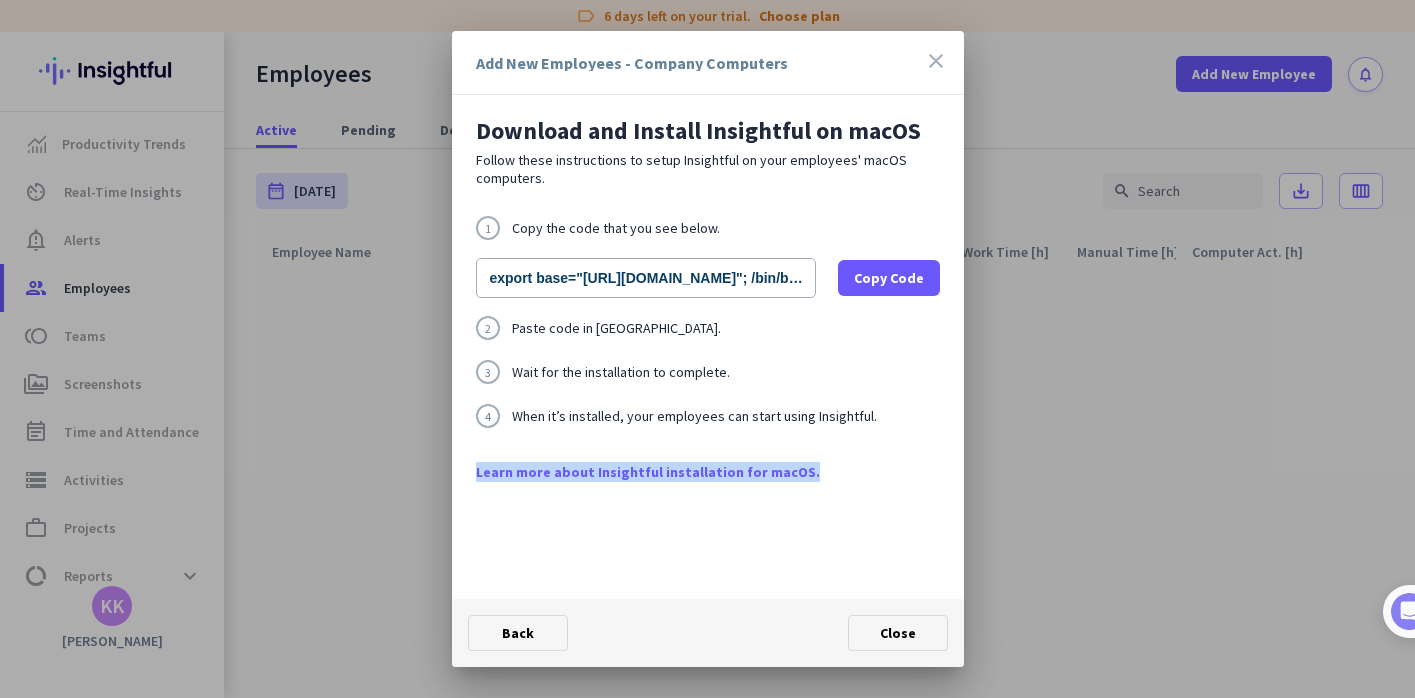 click on "Learn more about Insightful installation for macOS." at bounding box center [708, 472] 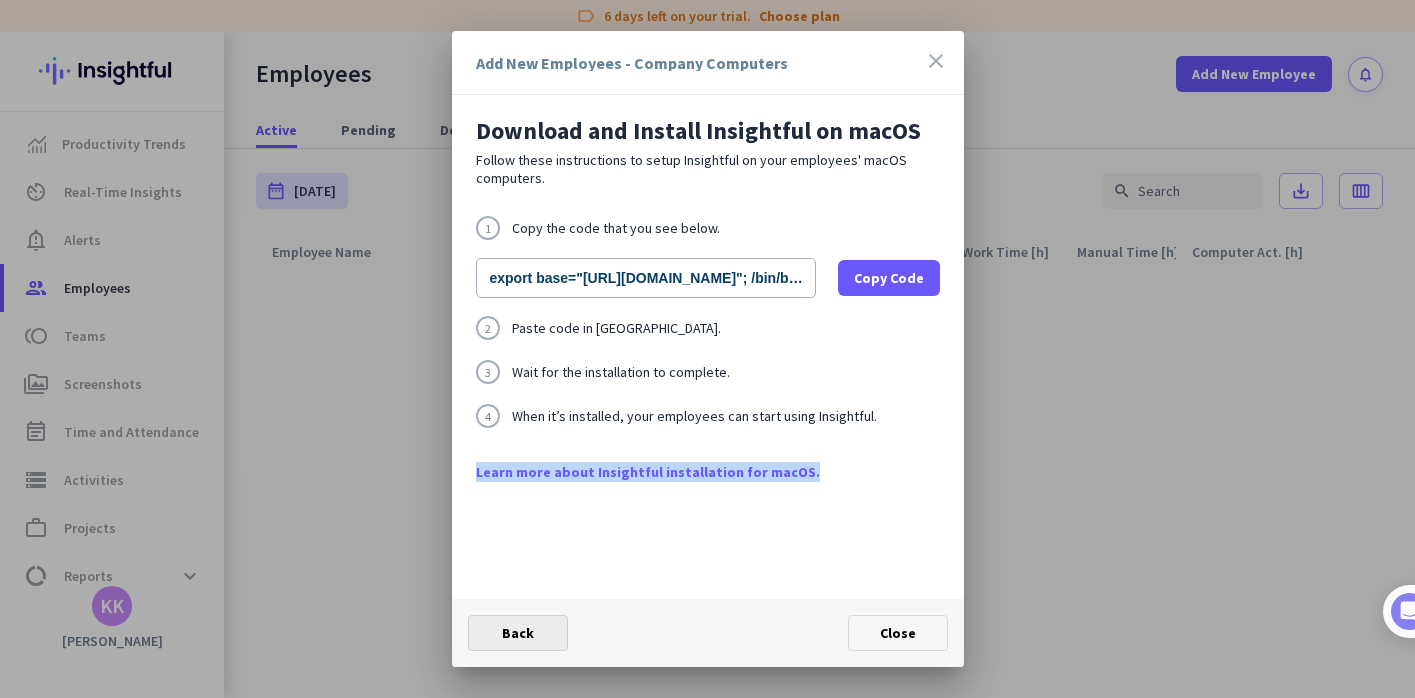 click on "Back" at bounding box center (518, 633) 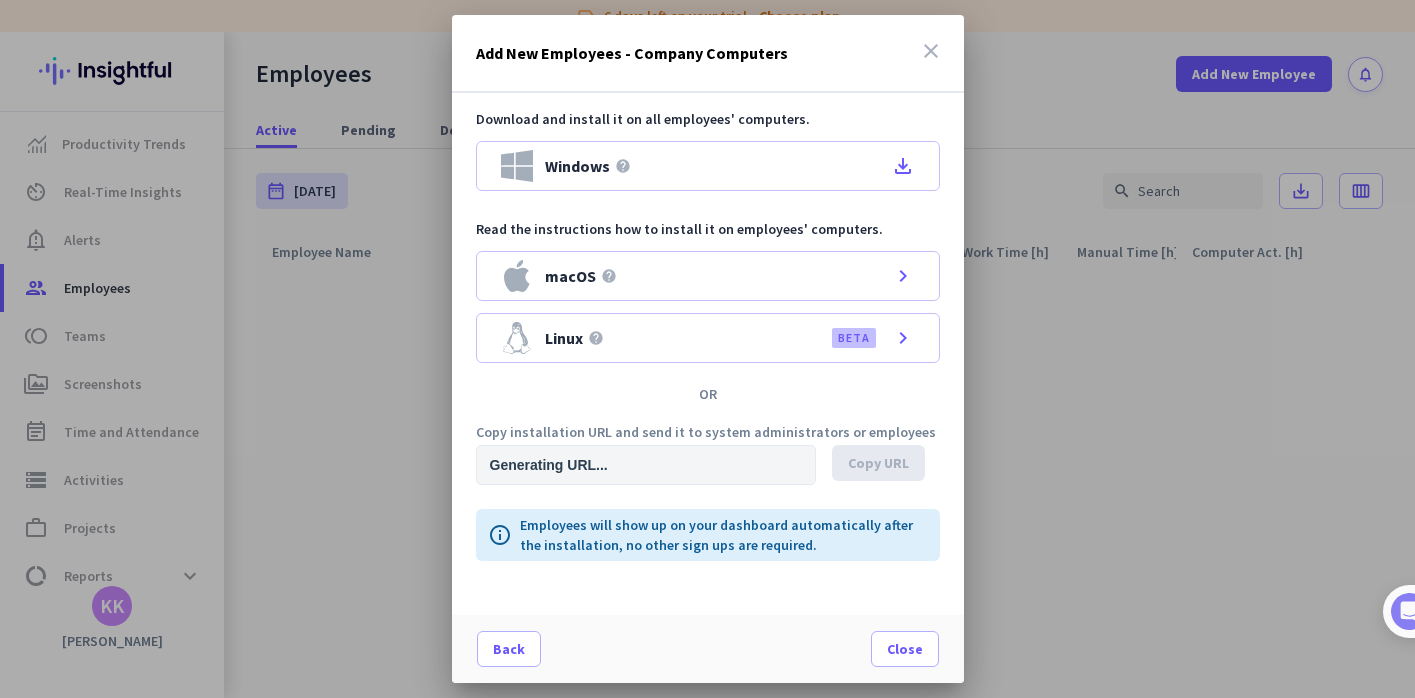 type on "[URL][DOMAIN_NAME]" 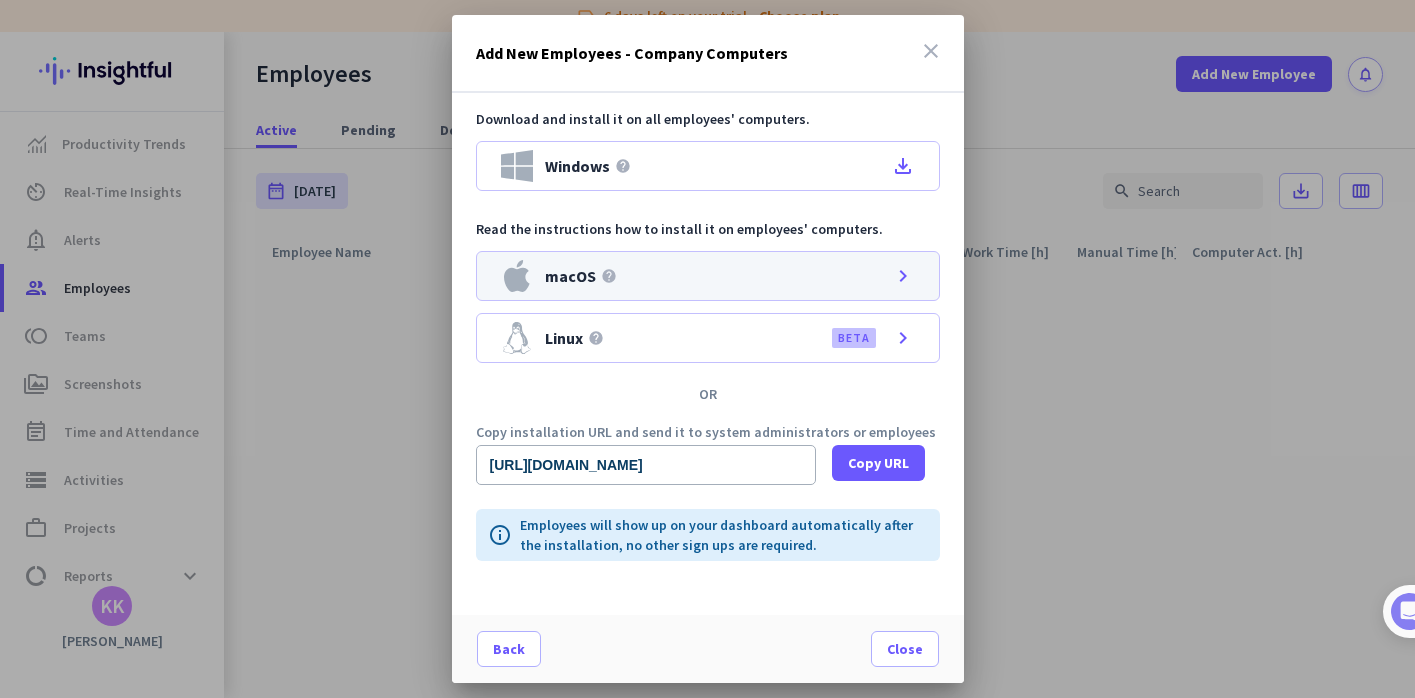 click on "chevron_right" at bounding box center [903, 276] 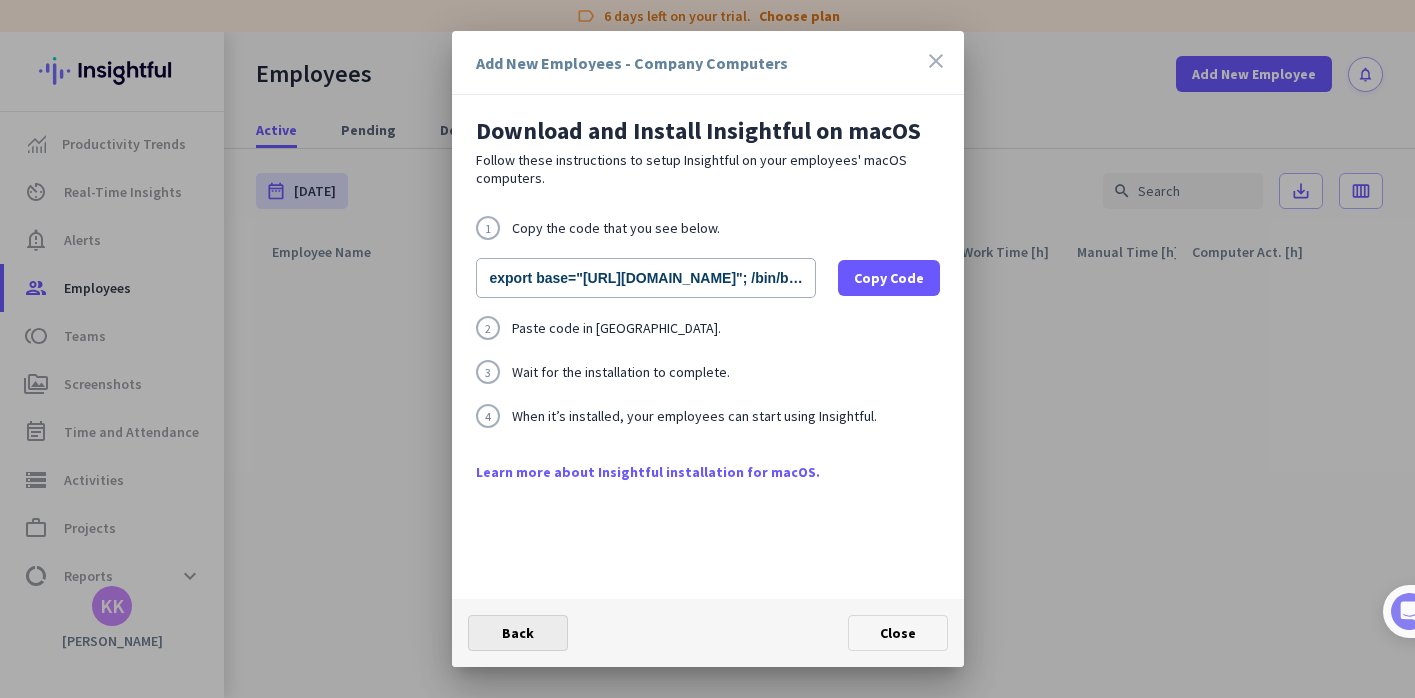click on "Back" at bounding box center (518, 633) 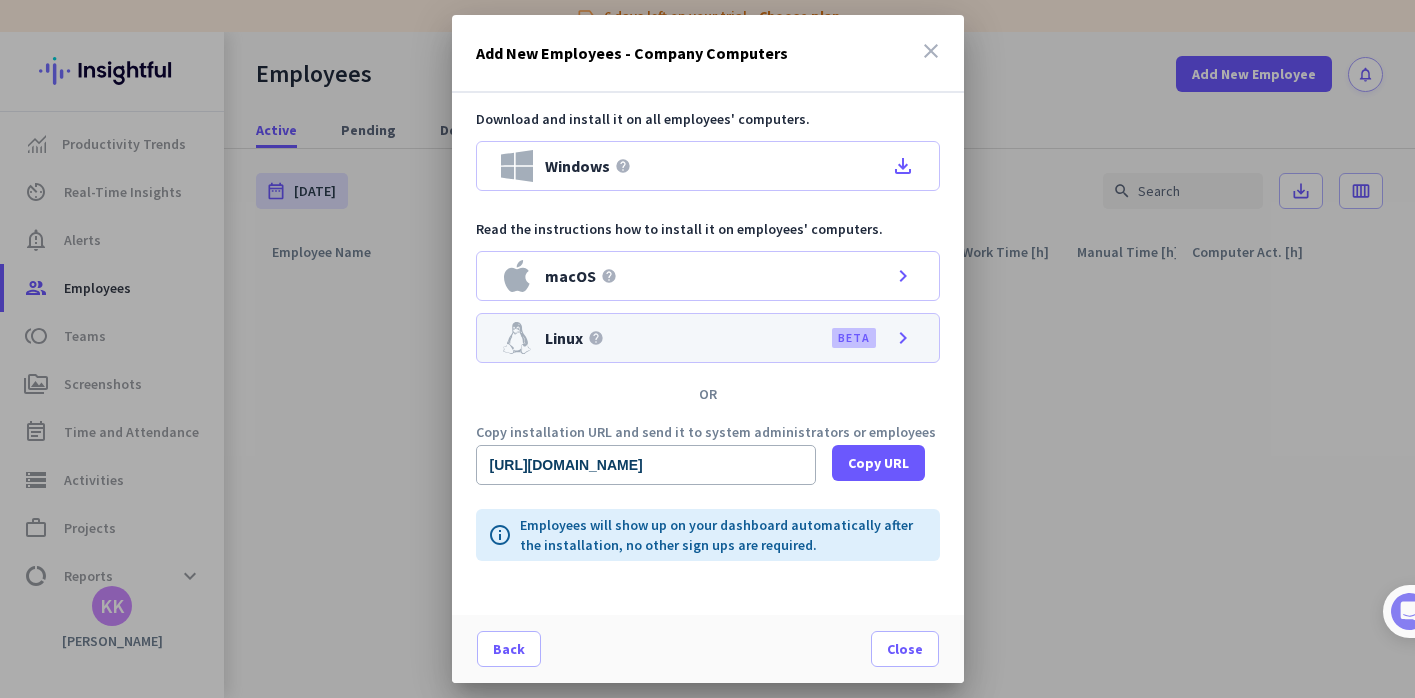 click on "chevron_right" at bounding box center [903, 338] 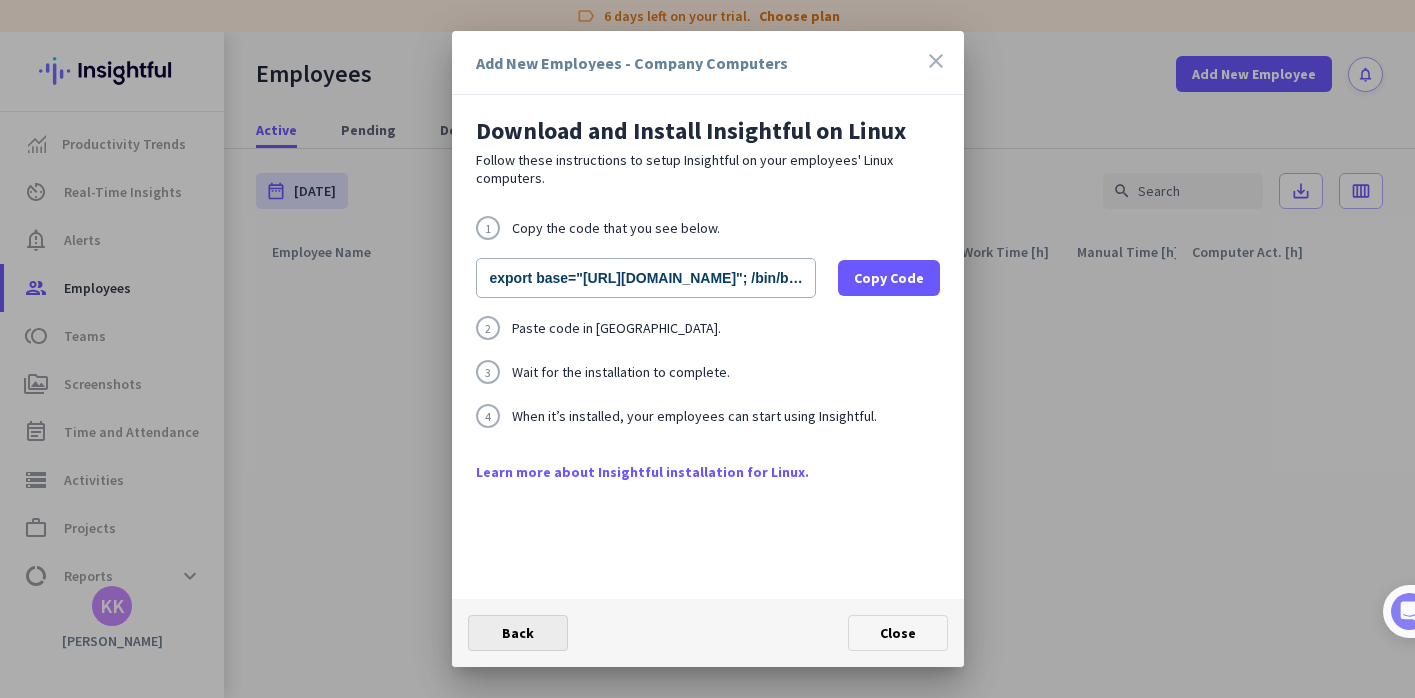 click on "Back" at bounding box center [518, 633] 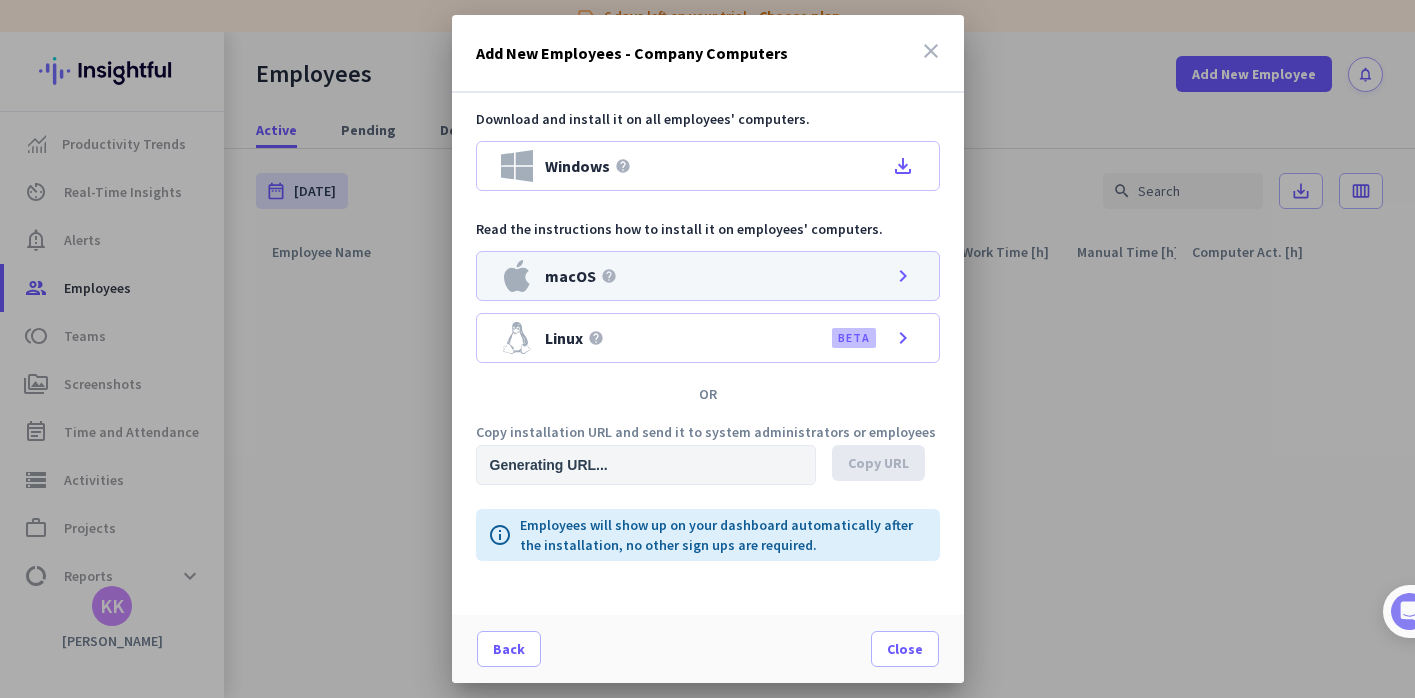 type on "[URL][DOMAIN_NAME]" 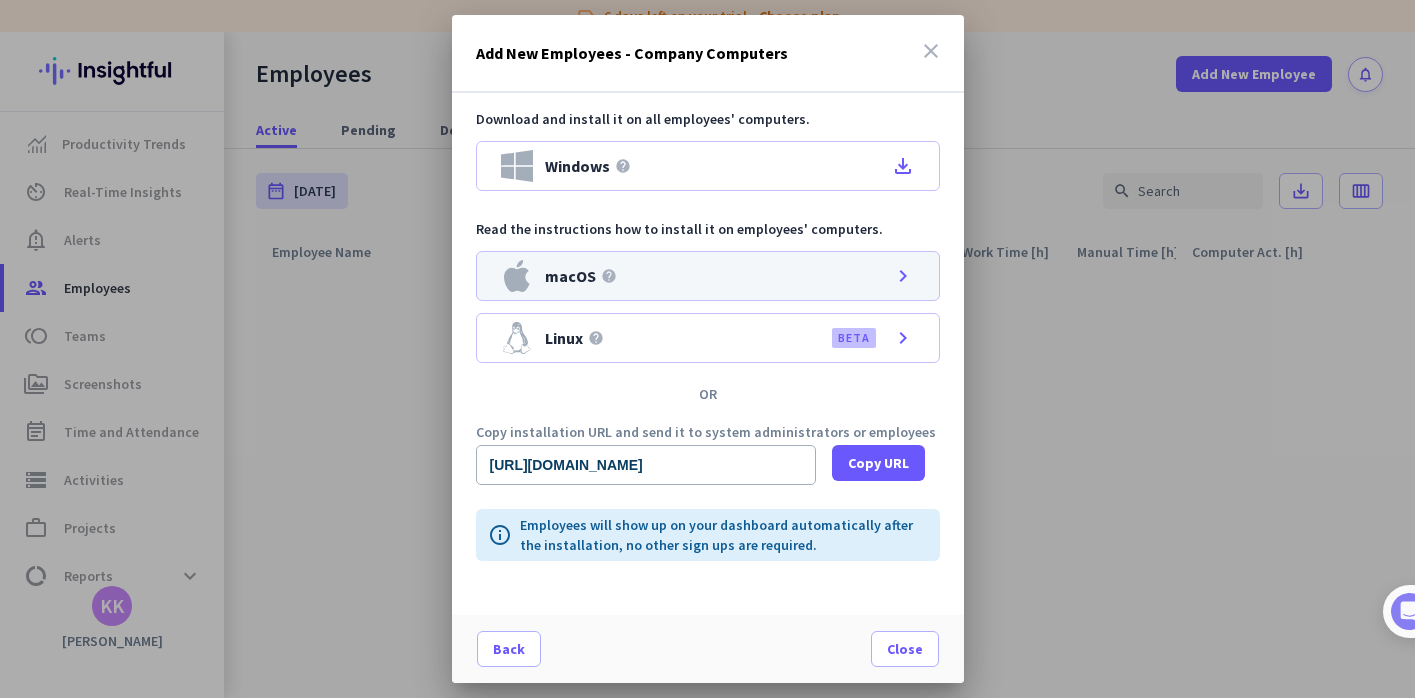 click on "chevron_right" at bounding box center [903, 276] 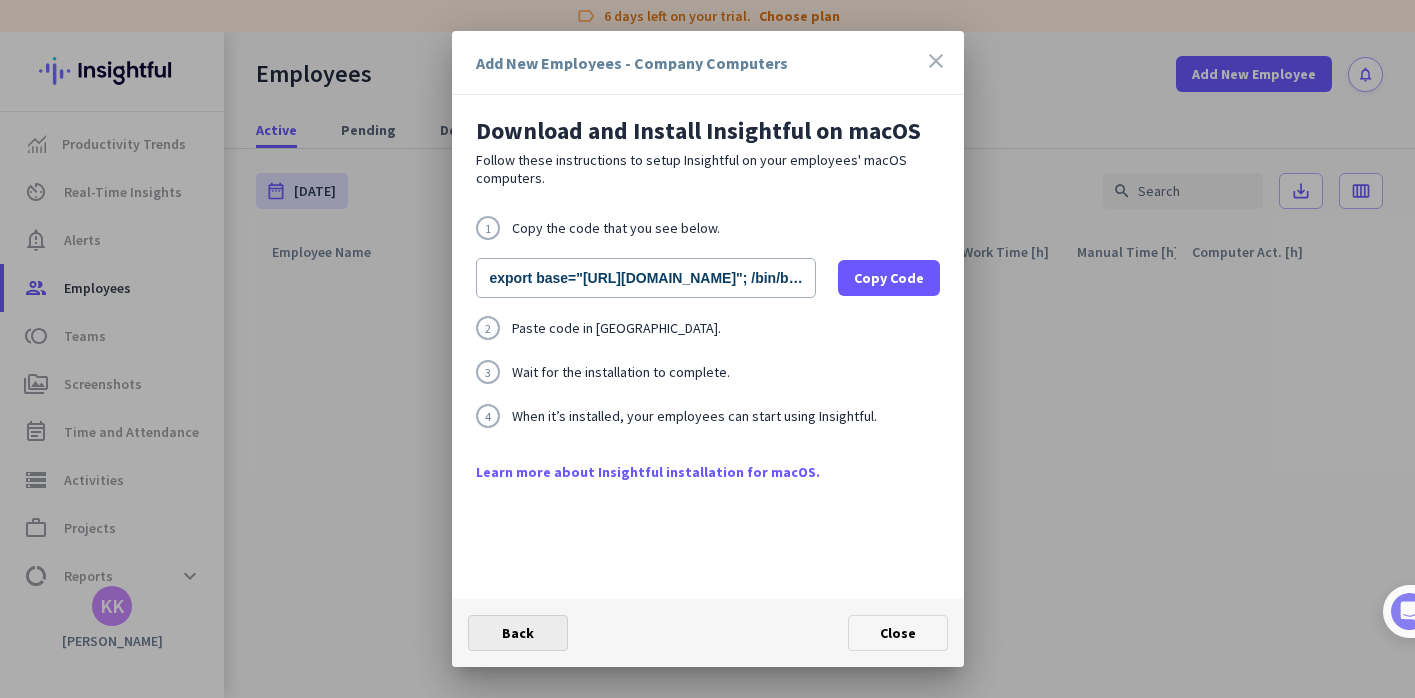 click on "Back" at bounding box center [518, 633] 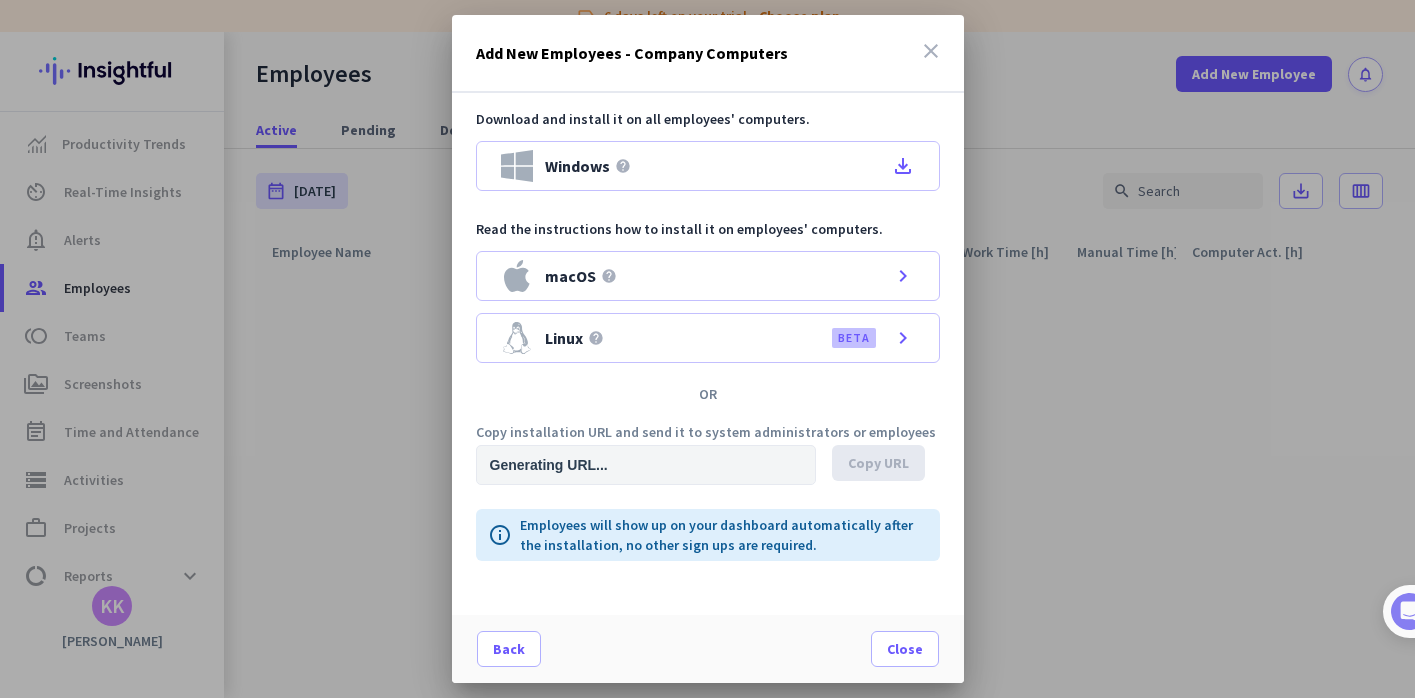 type on "[URL][DOMAIN_NAME]" 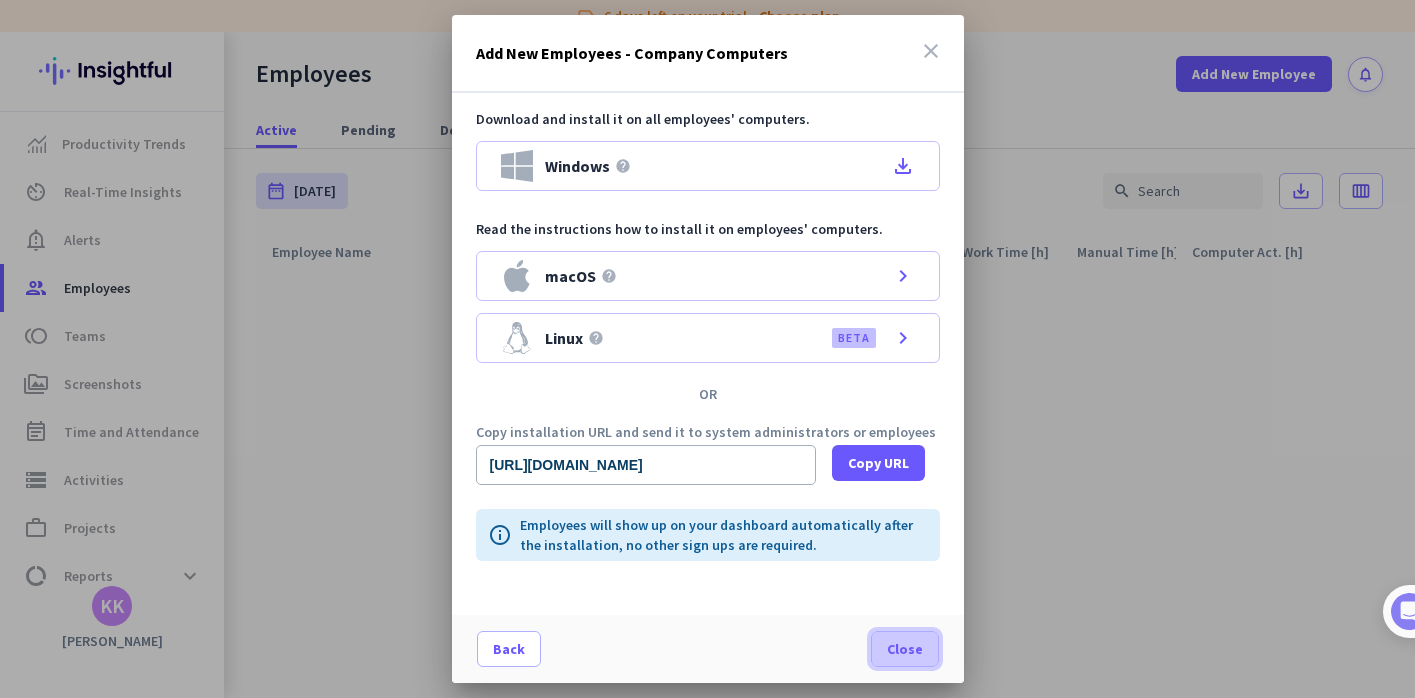 click on "Close" at bounding box center [905, 649] 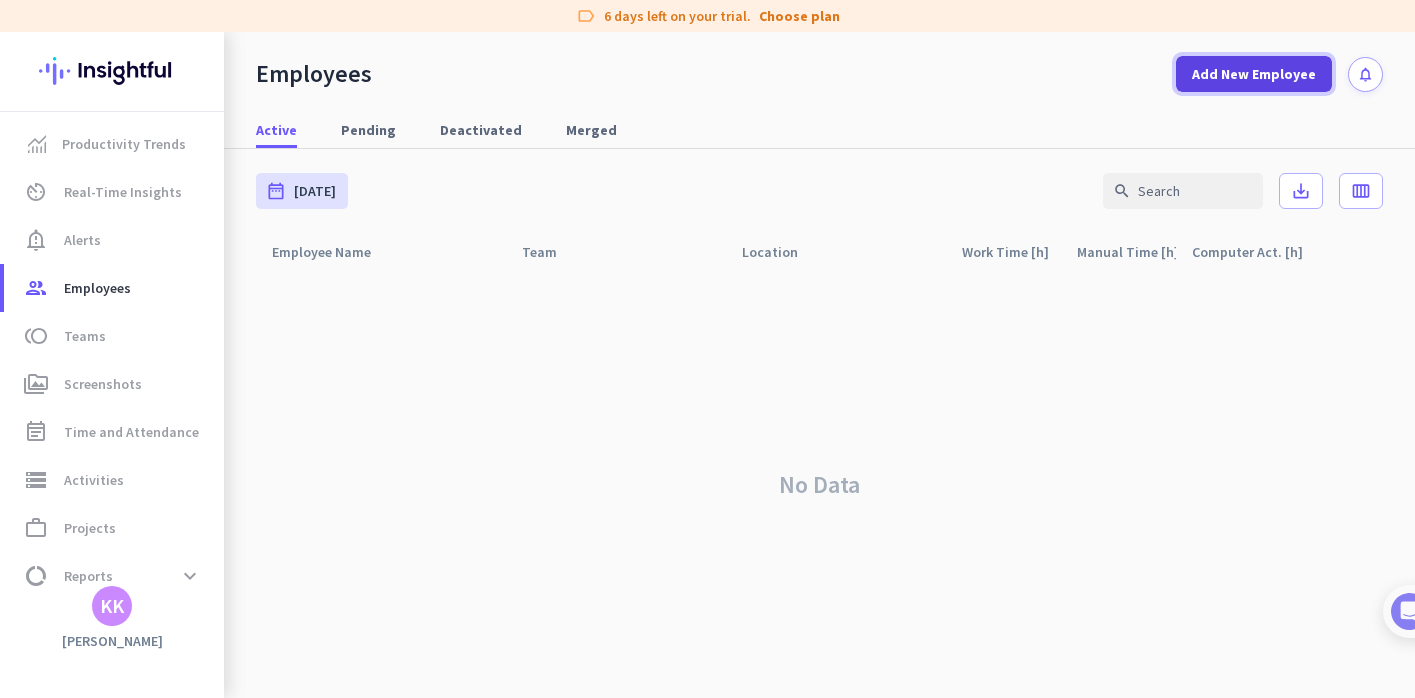 click on "Add New Employee" at bounding box center [1254, 74] 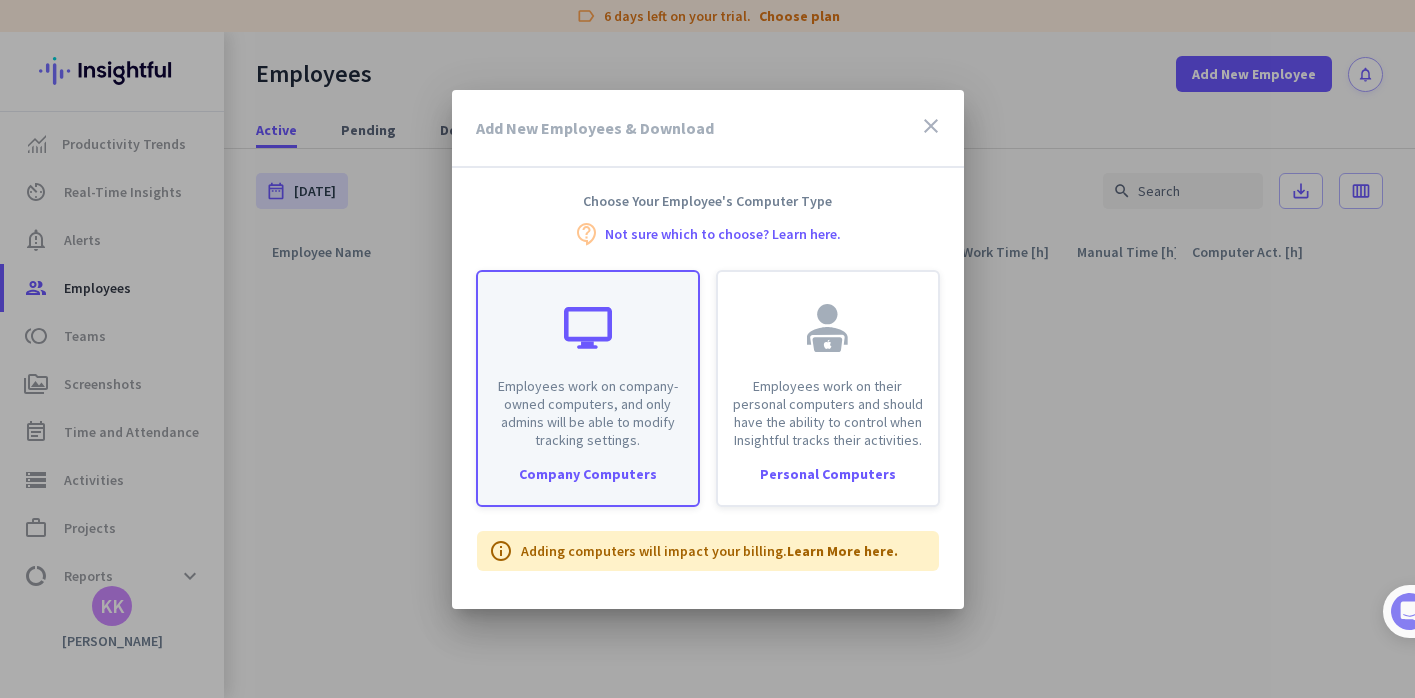 click on "Employees work on company-owned computers, and only admins will be able to modify tracking settings." at bounding box center [588, 360] 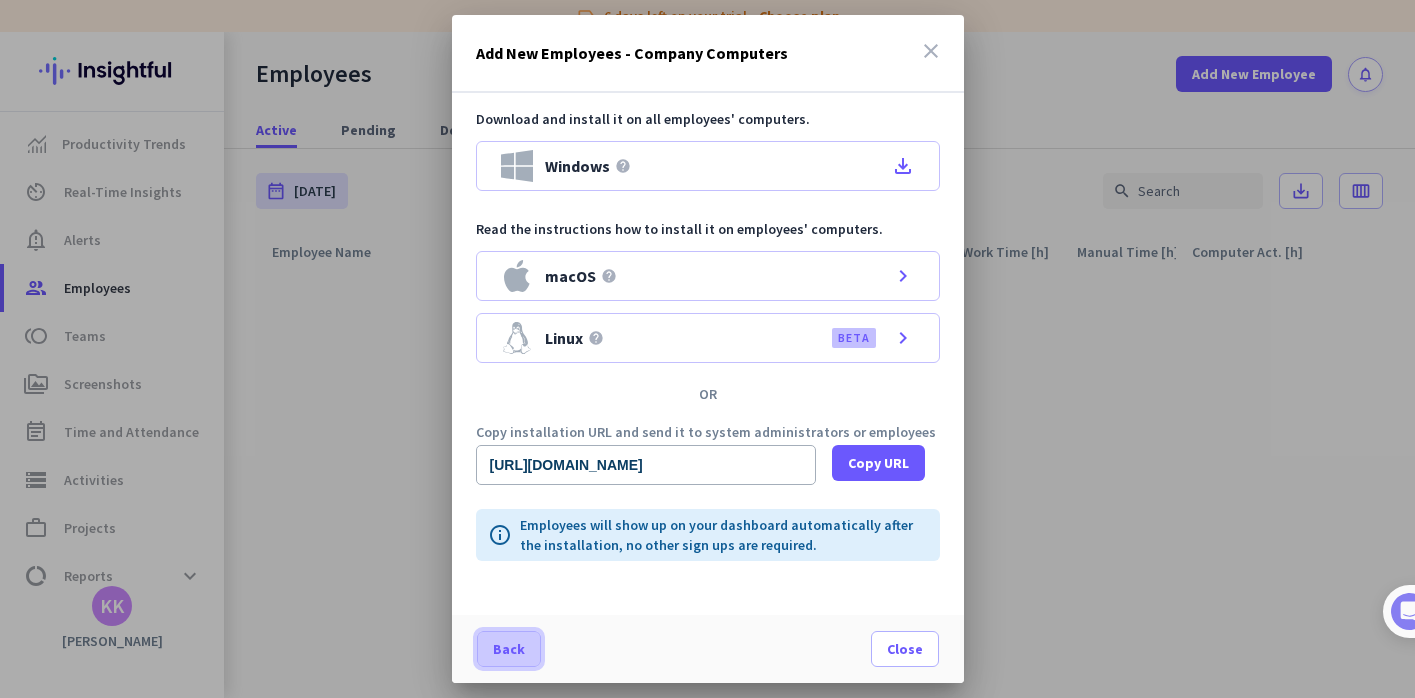 click on "Back" at bounding box center [509, 649] 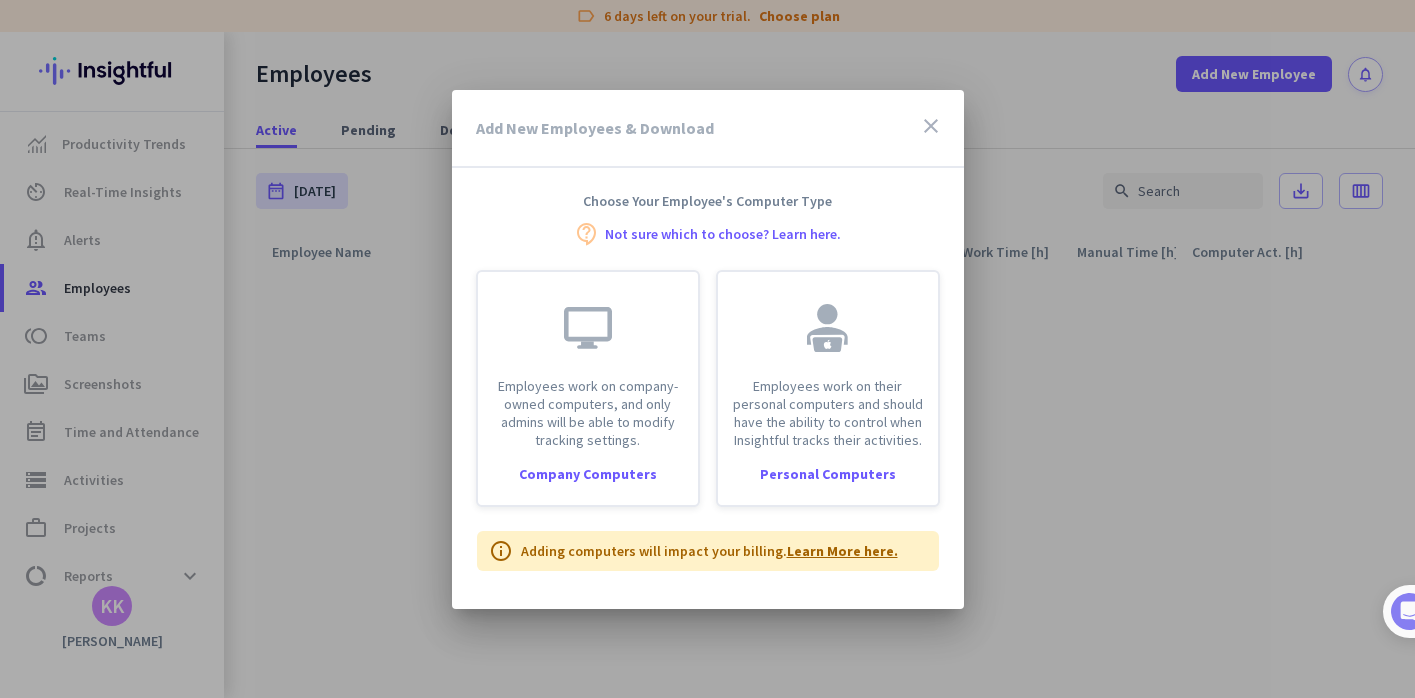 click on "Learn More here." at bounding box center (842, 551) 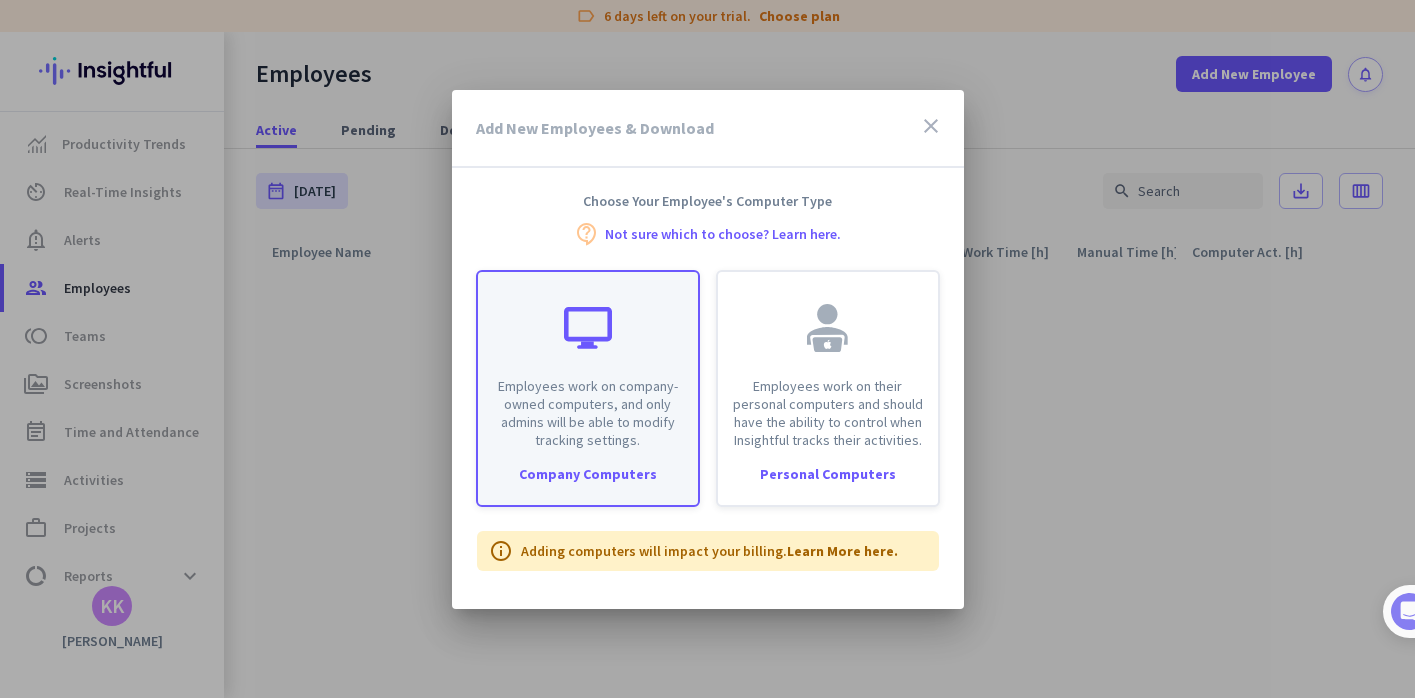 click on "Employees work on company-owned computers, and only admins will be able to modify tracking settings." at bounding box center (588, 413) 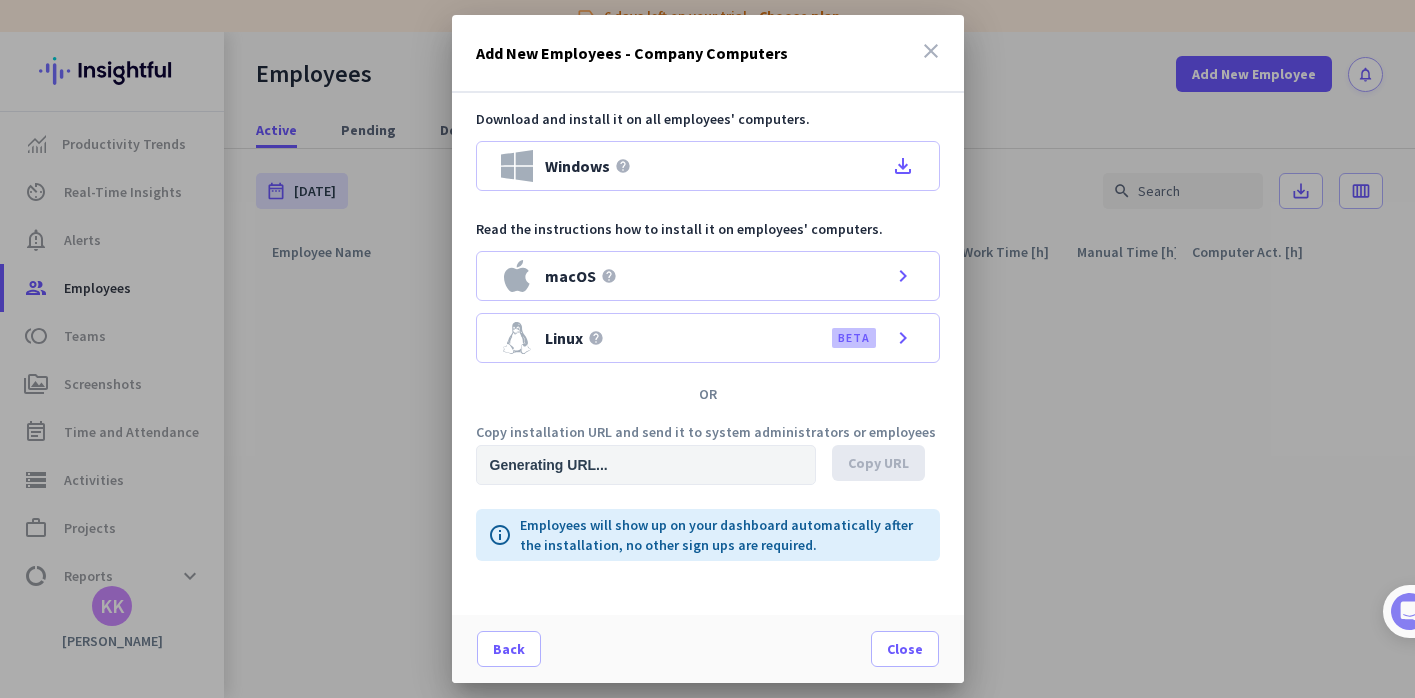type on "[URL][DOMAIN_NAME]" 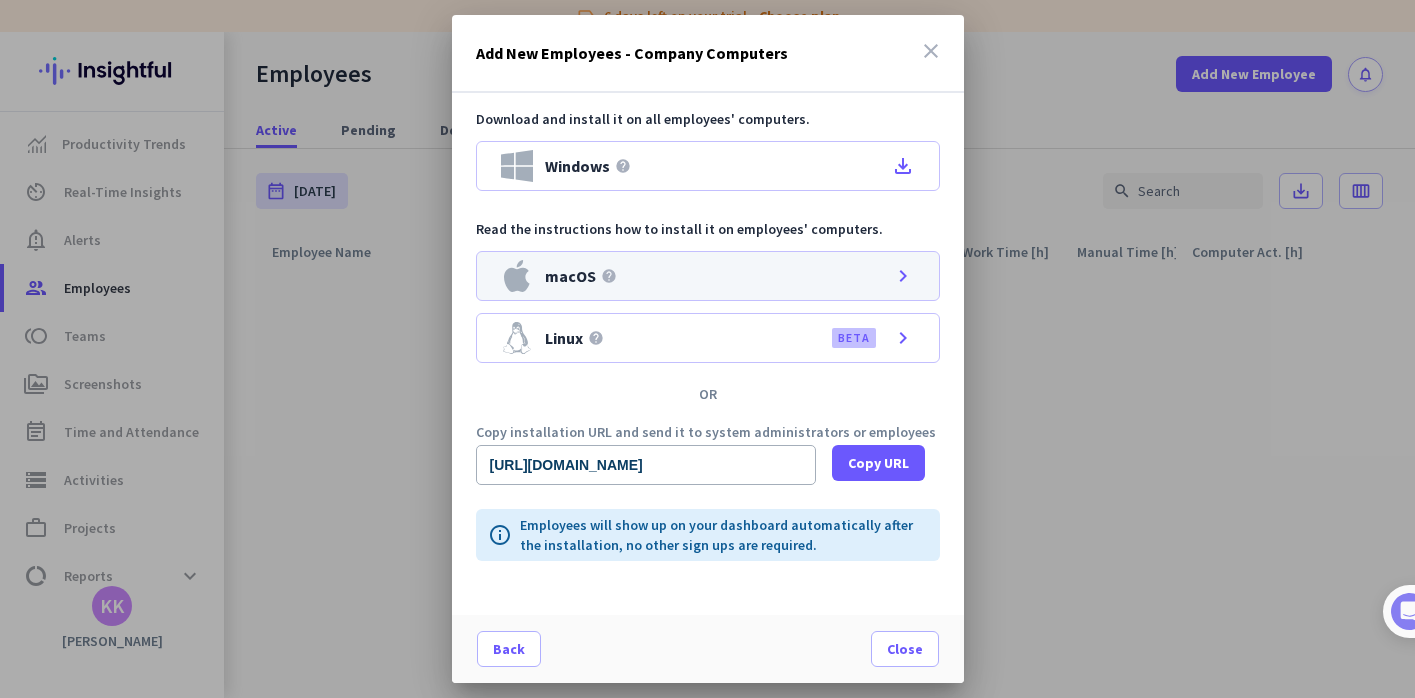 click on "macOS  help   chevron_right" at bounding box center (708, 276) 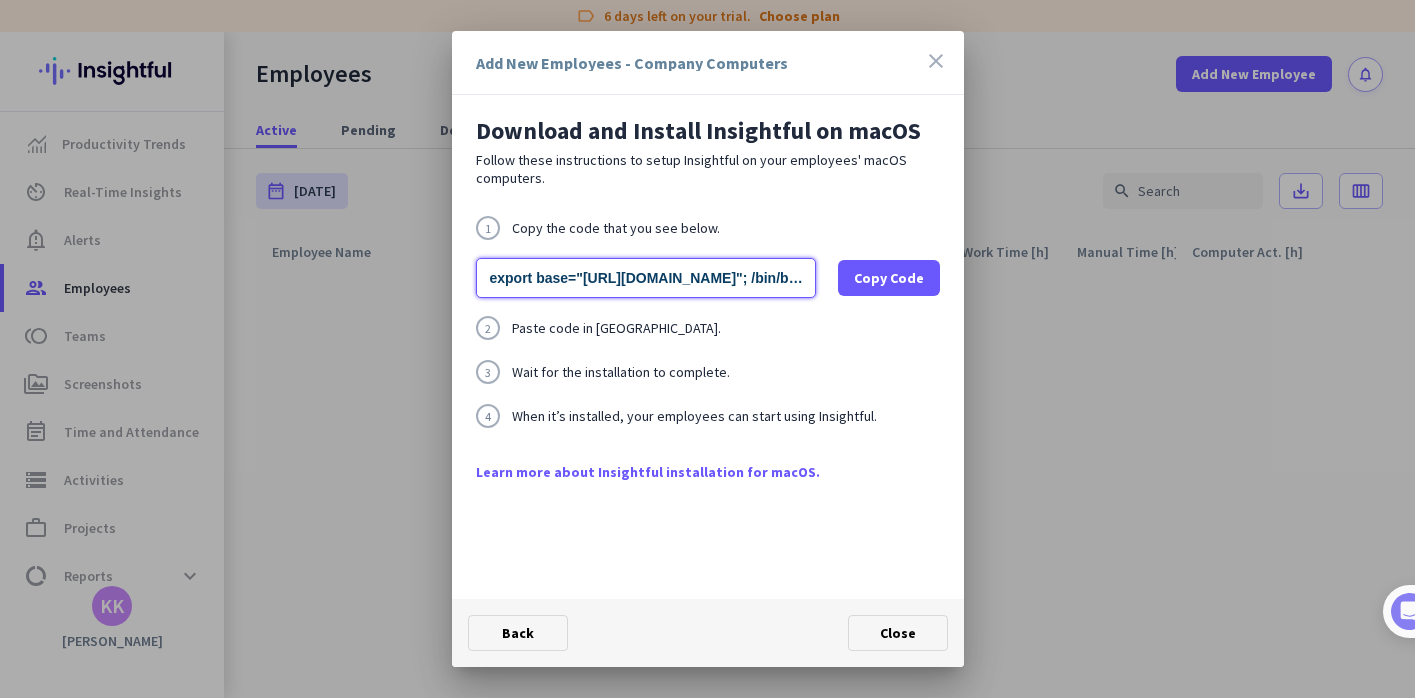 scroll, scrollTop: 0, scrollLeft: 644, axis: horizontal 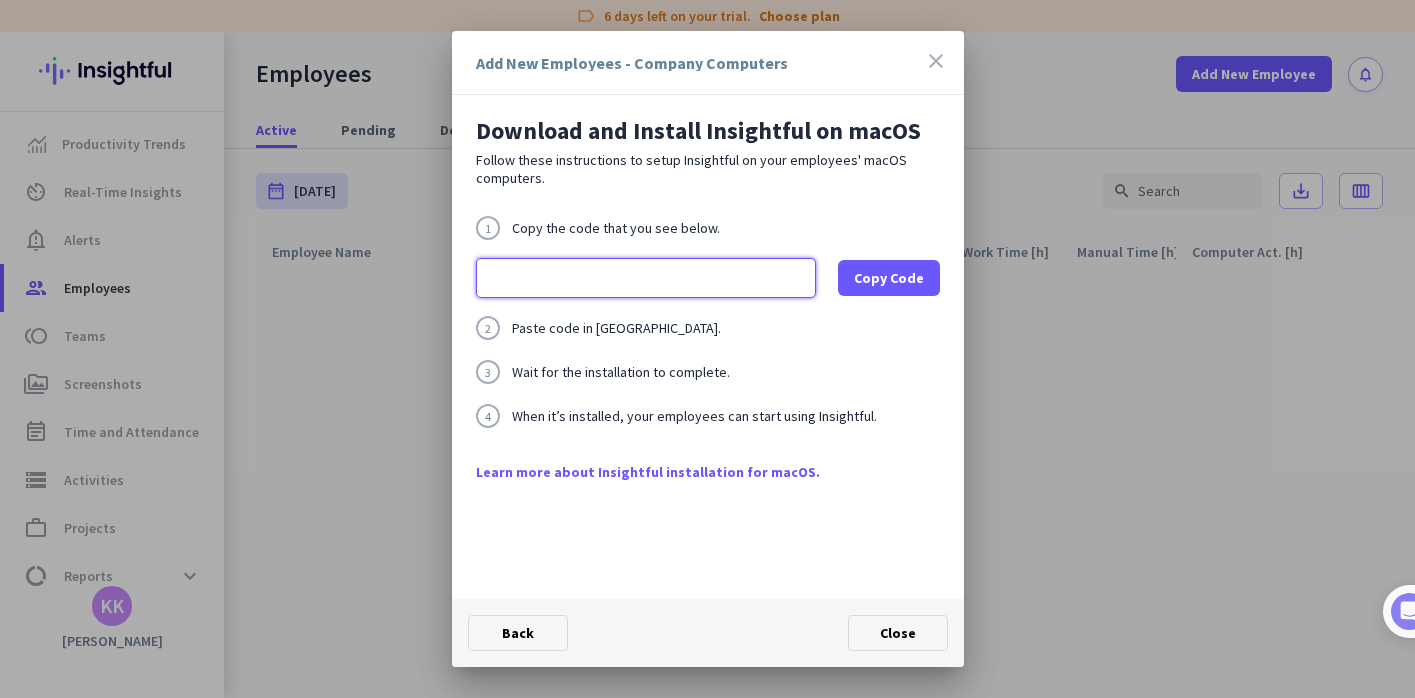 drag, startPoint x: 630, startPoint y: 273, endPoint x: 967, endPoint y: 276, distance: 337.01337 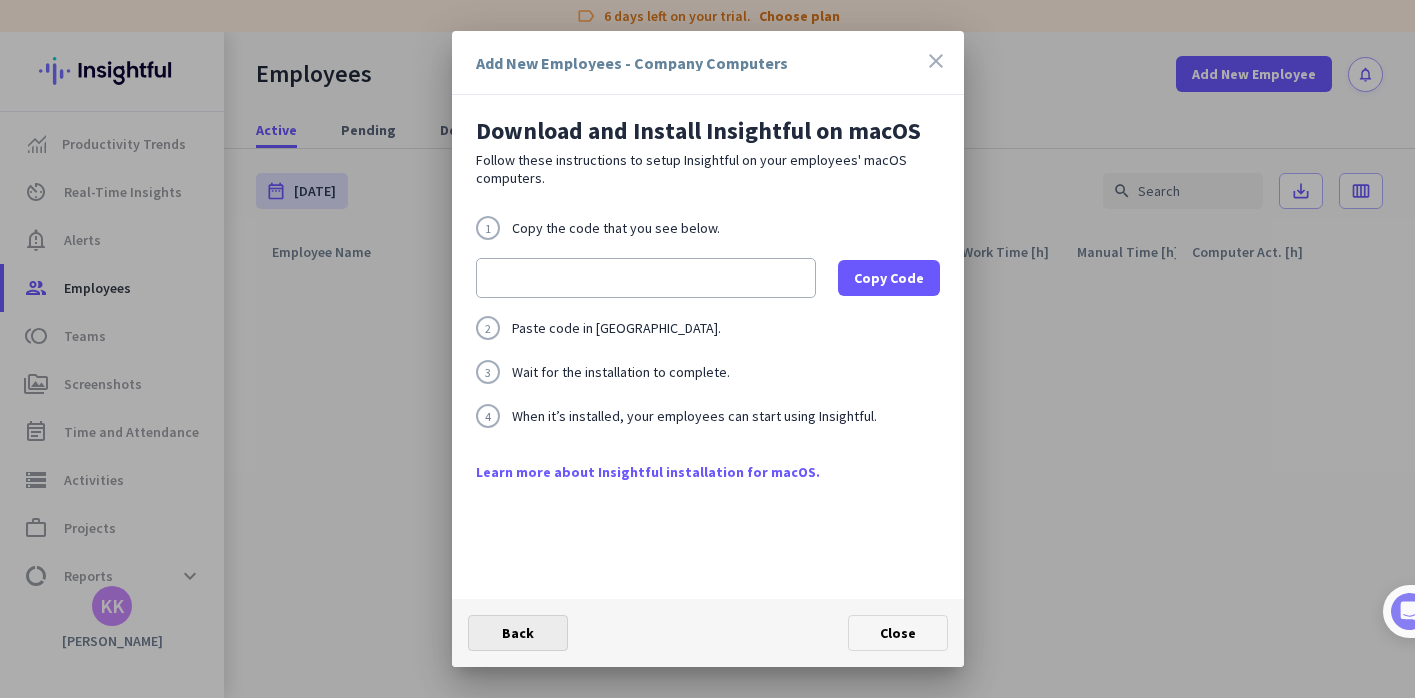 click on "Back" at bounding box center [518, 633] 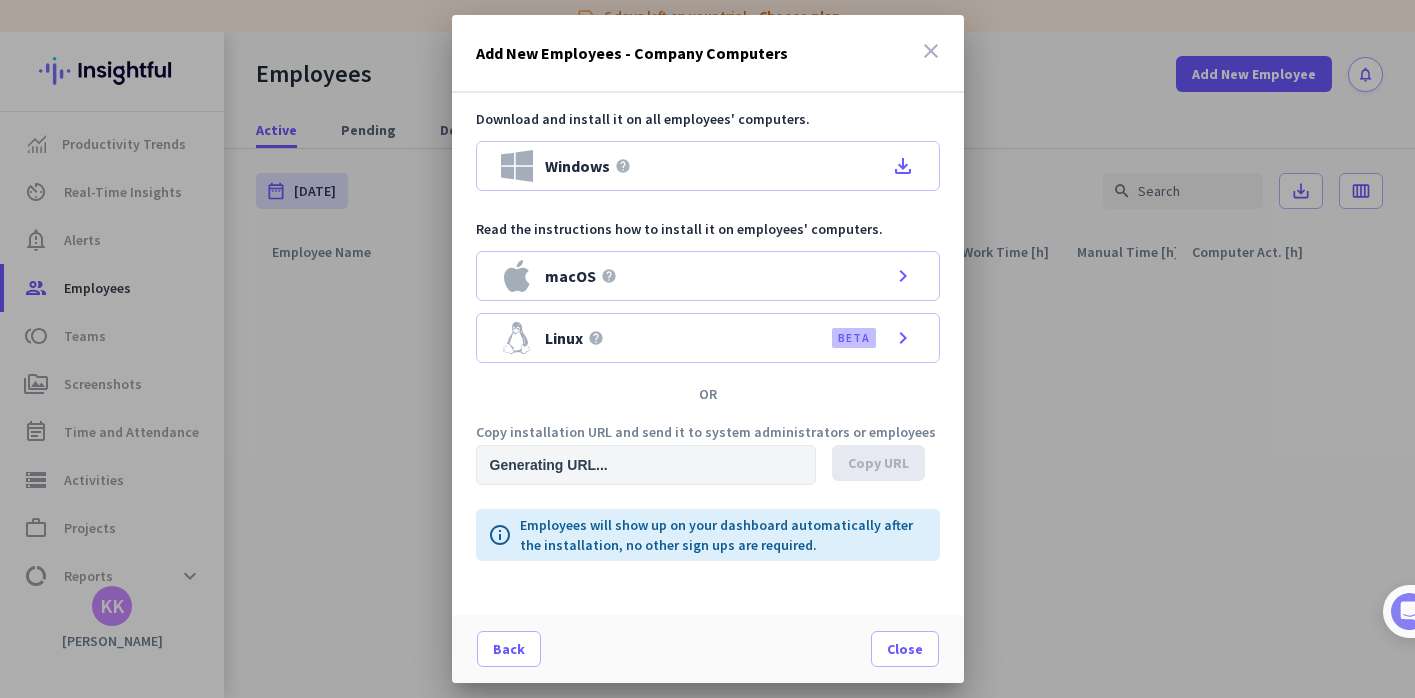 type on "[URL][DOMAIN_NAME]" 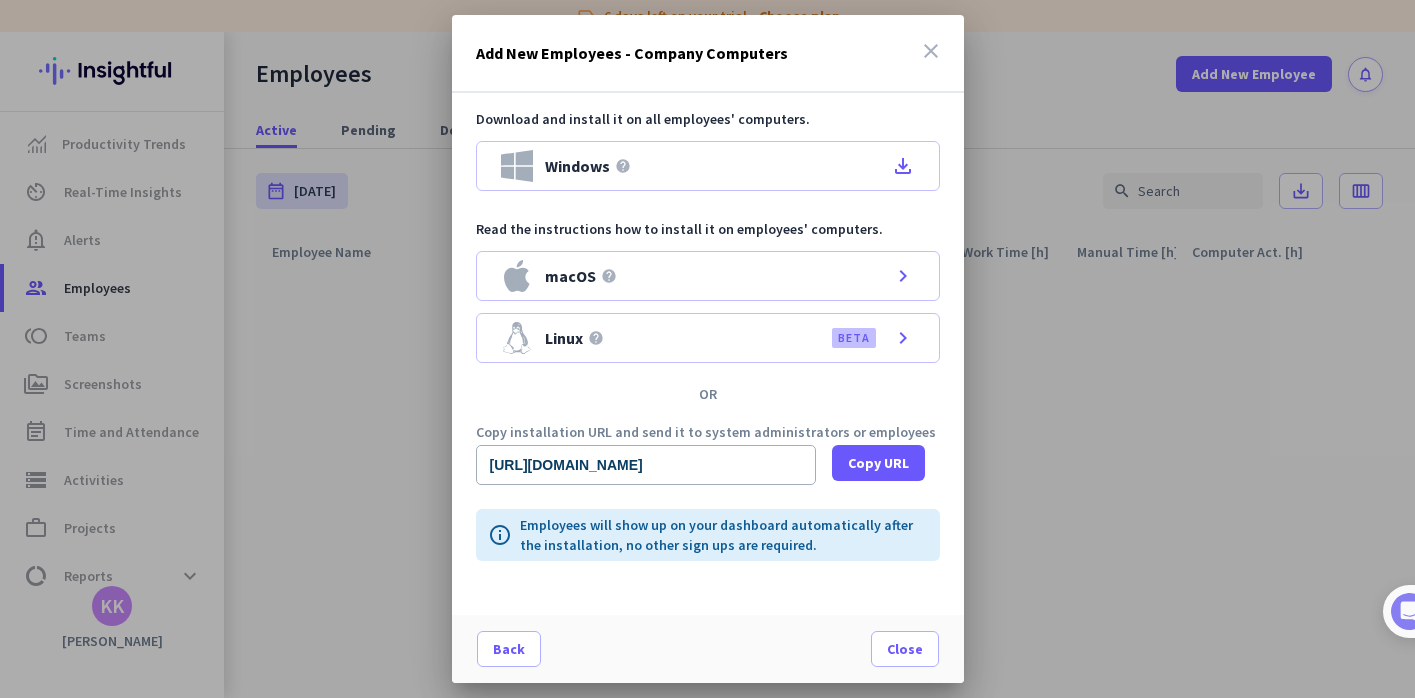click on "close" at bounding box center [931, 51] 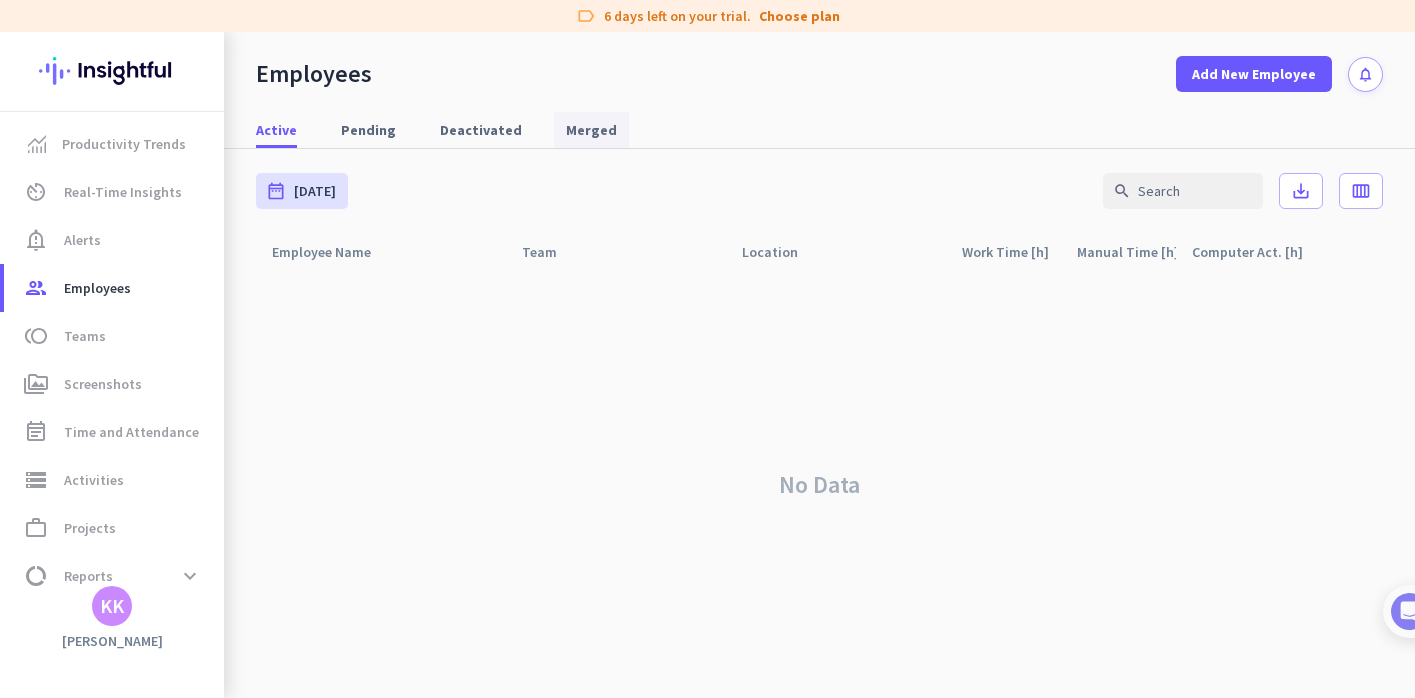 click on "Merged" at bounding box center (591, 130) 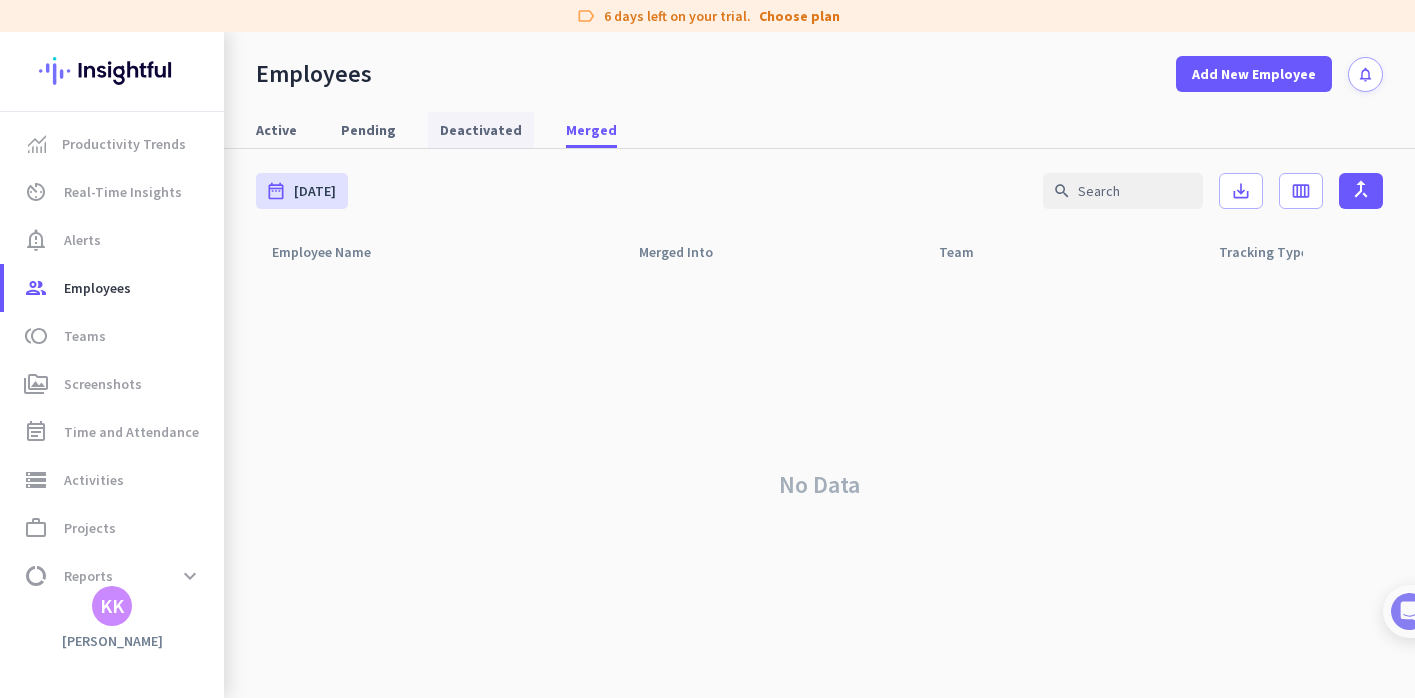 click on "Deactivated" at bounding box center [481, 130] 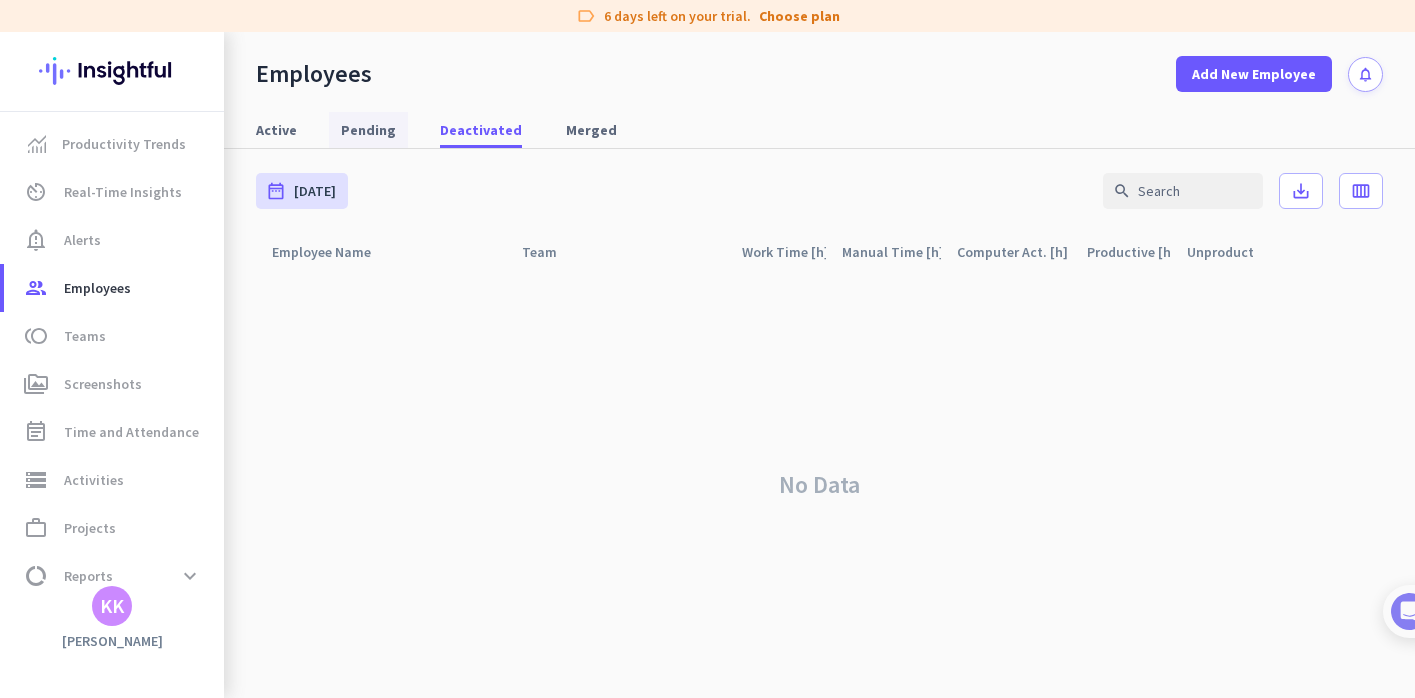 click on "Pending" at bounding box center (368, 130) 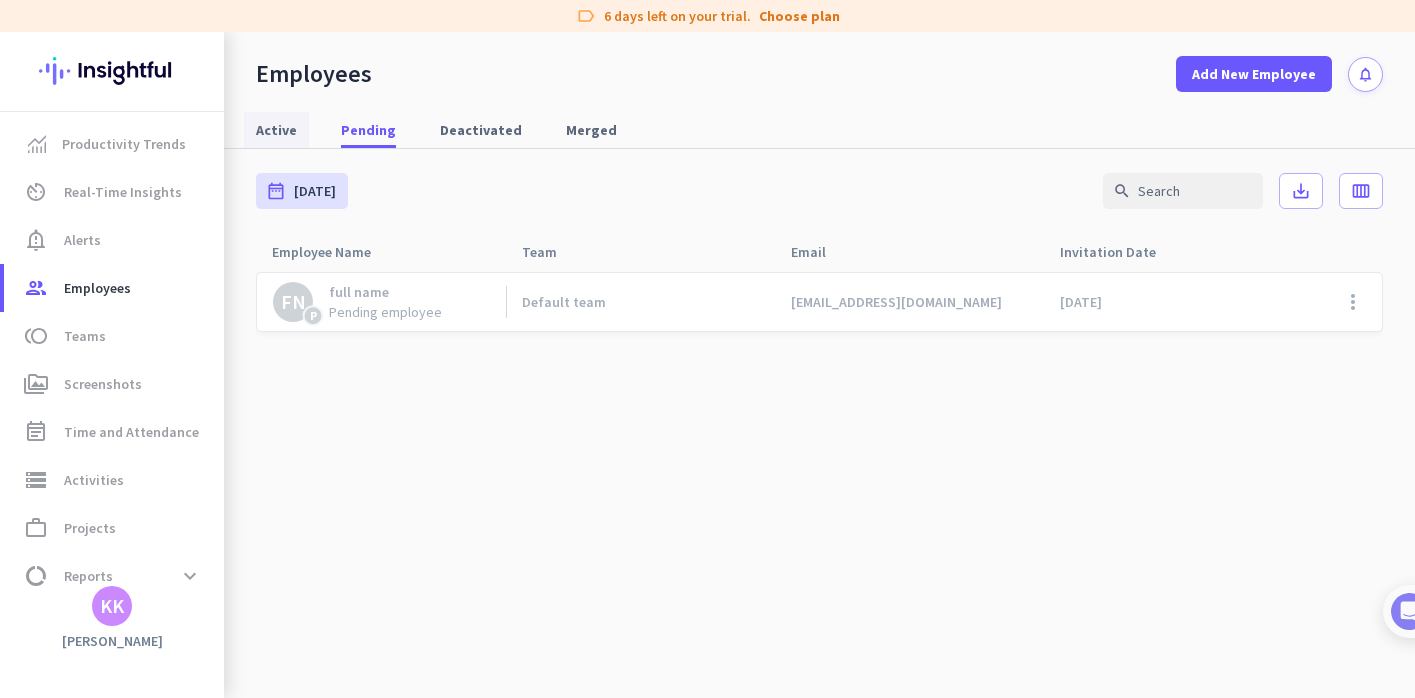 click on "Active" at bounding box center [276, 130] 